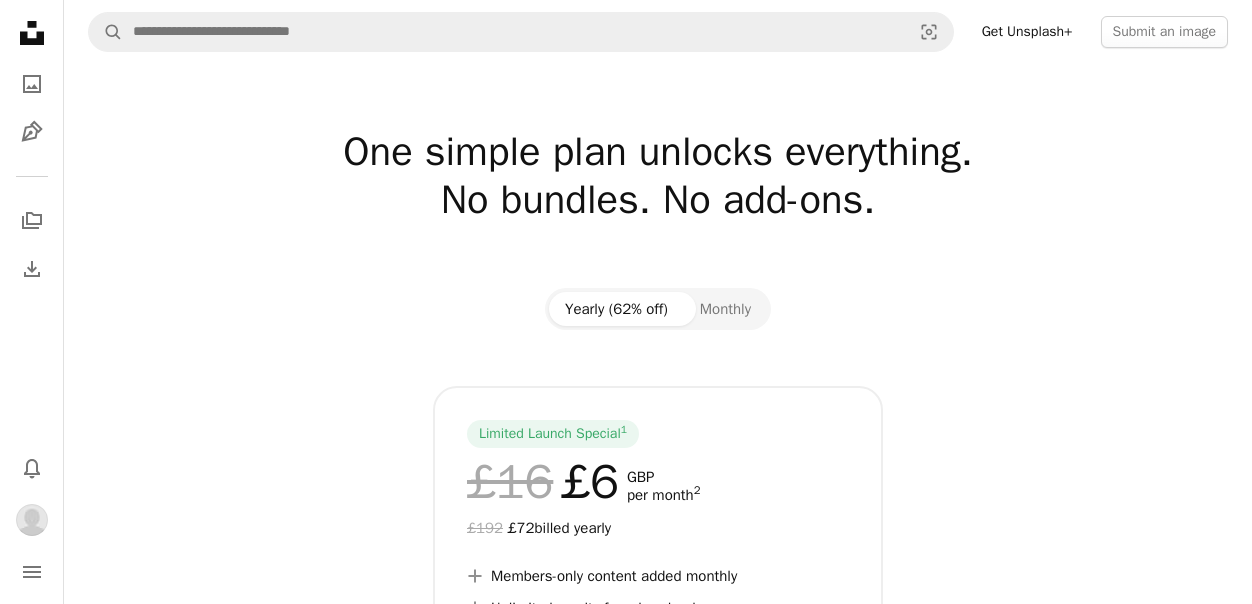 scroll, scrollTop: 0, scrollLeft: 0, axis: both 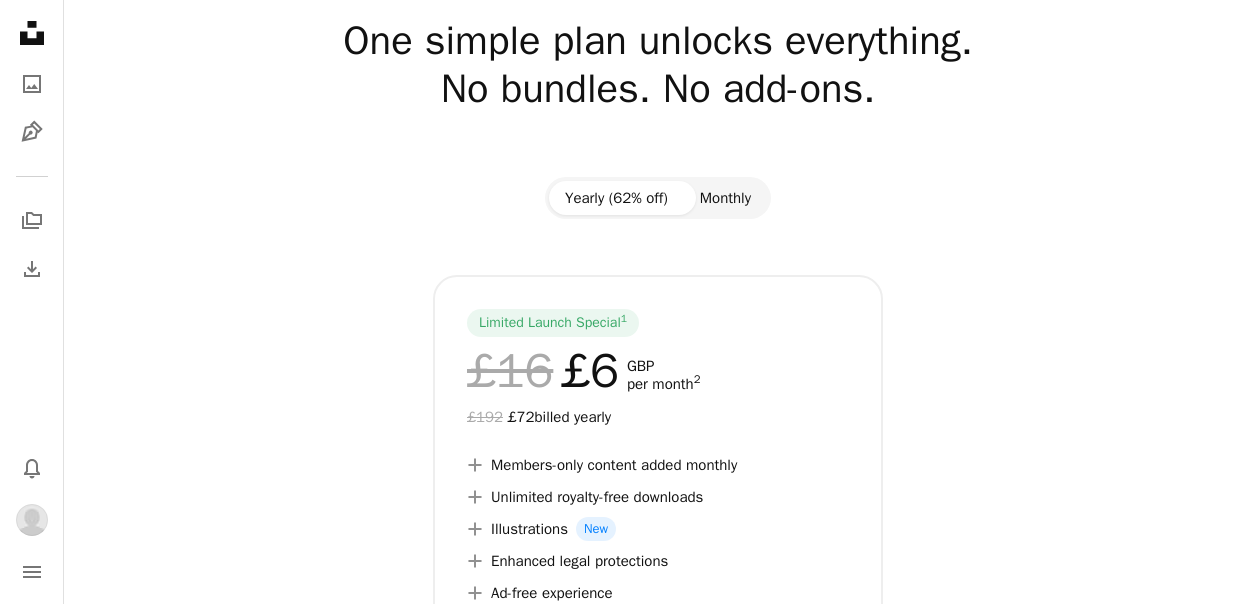 click on "Monthly" at bounding box center (725, 198) 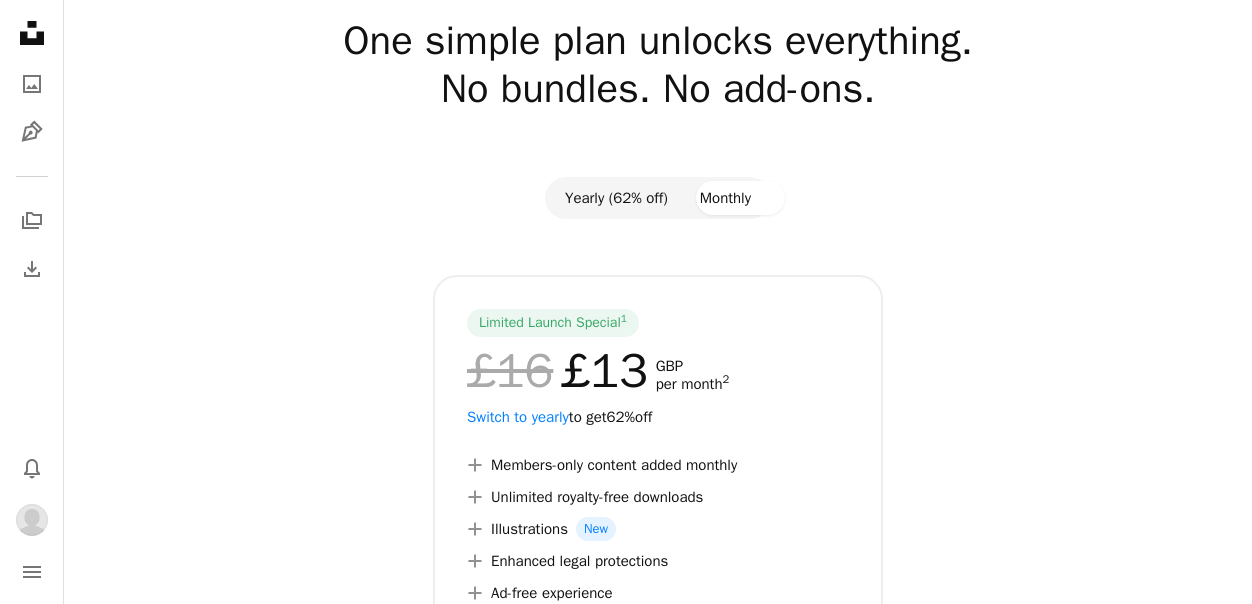click on "Yearly (62% off)" at bounding box center (616, 198) 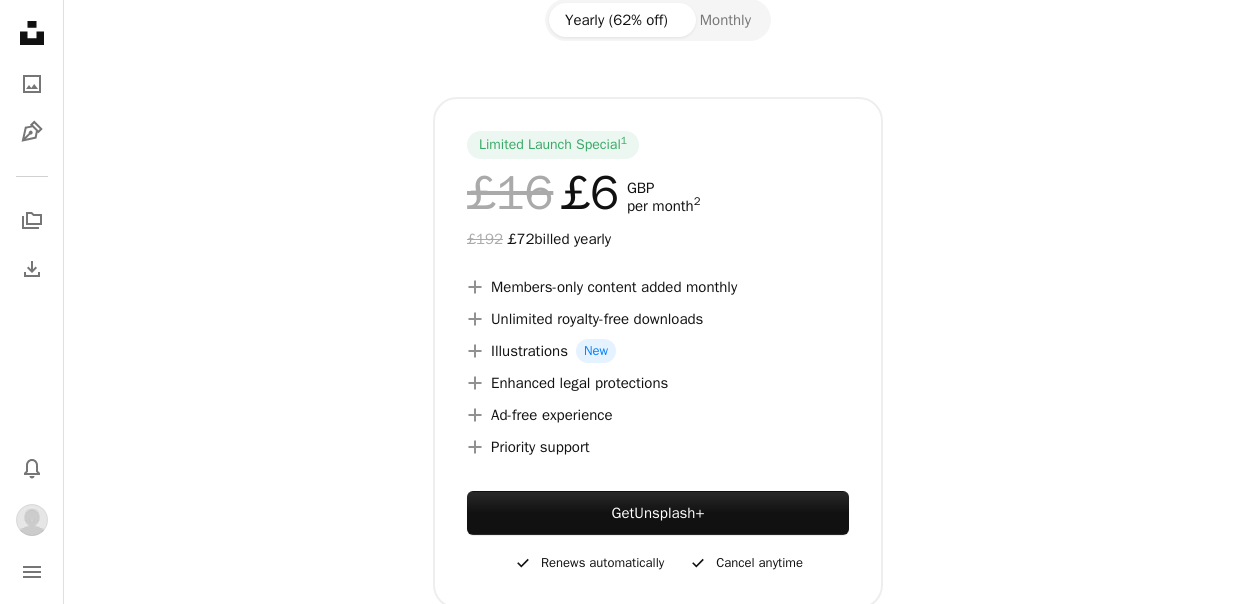 scroll, scrollTop: 269, scrollLeft: 0, axis: vertical 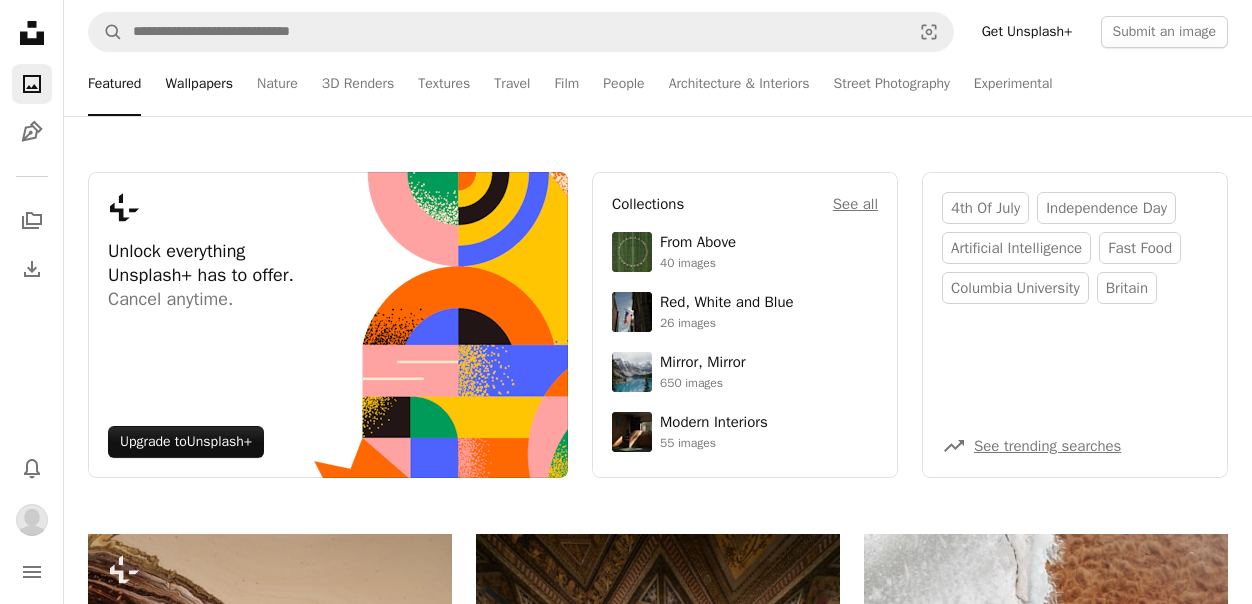 click on "Wallpapers" at bounding box center (199, 84) 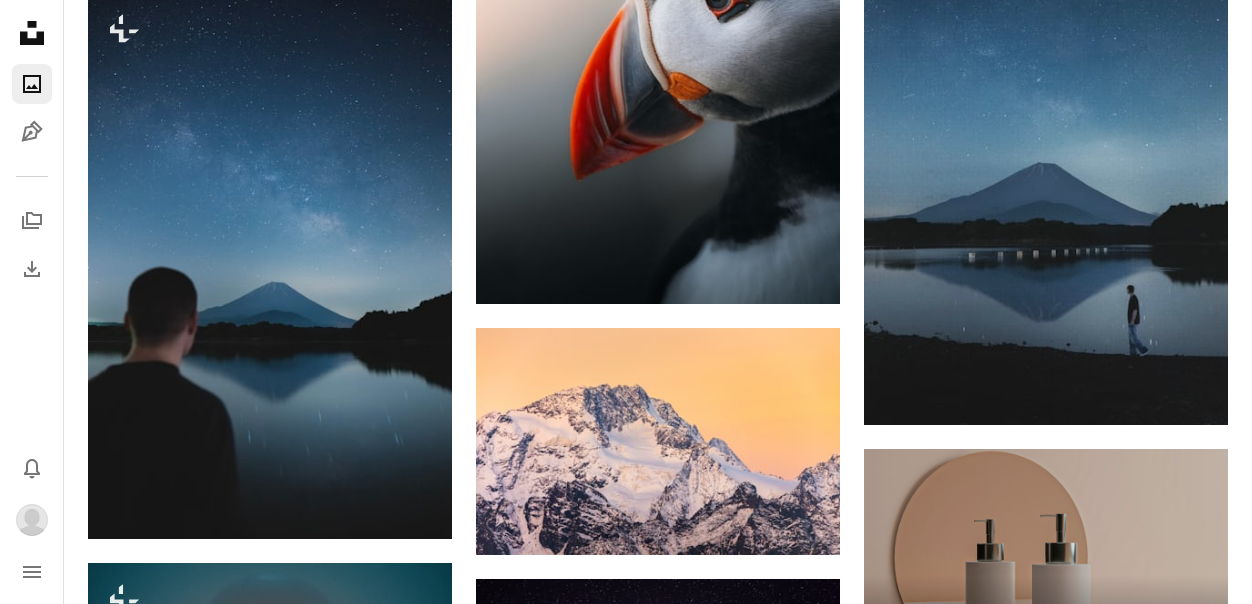scroll, scrollTop: 5605, scrollLeft: 0, axis: vertical 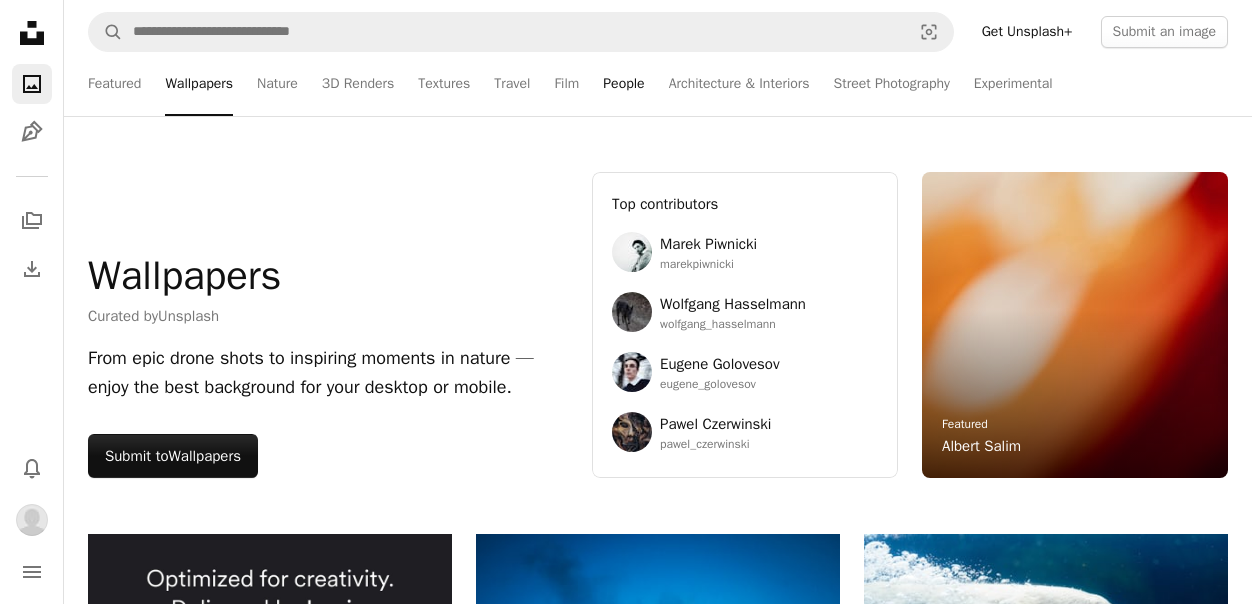click on "People" at bounding box center [623, 84] 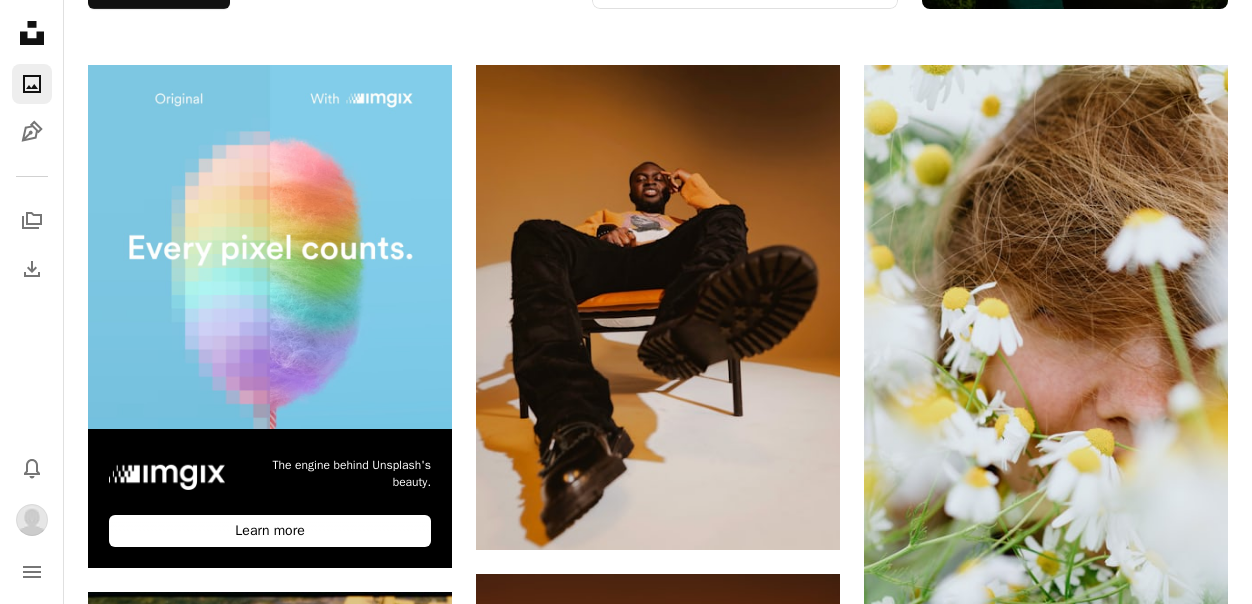 scroll, scrollTop: 0, scrollLeft: 0, axis: both 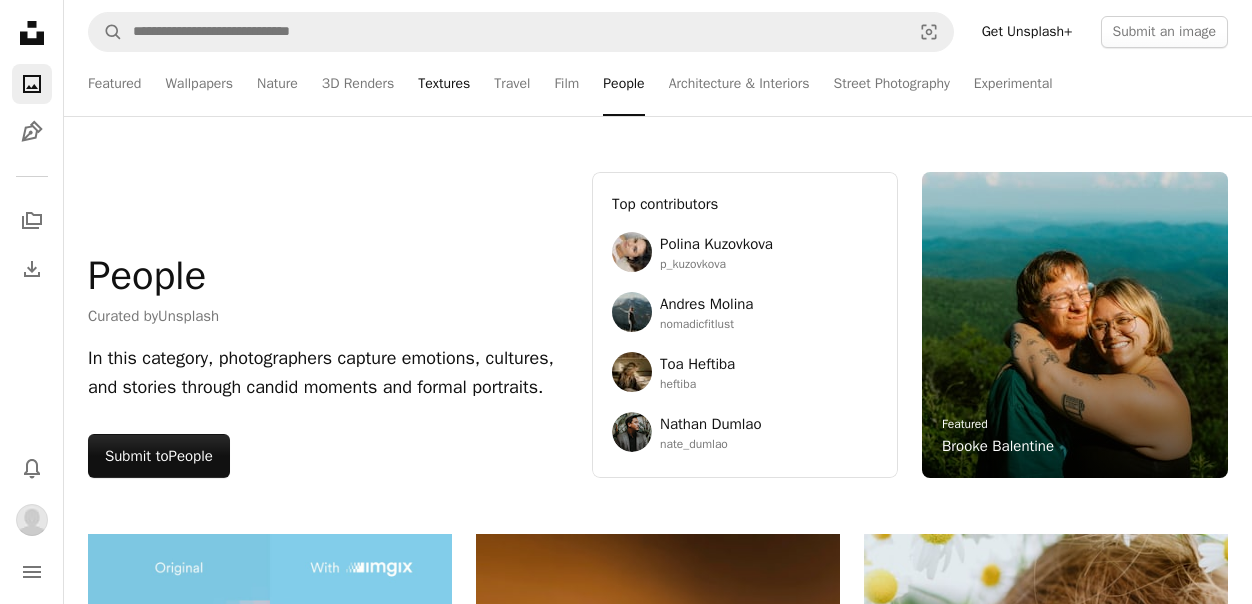 click on "Textures" at bounding box center (444, 84) 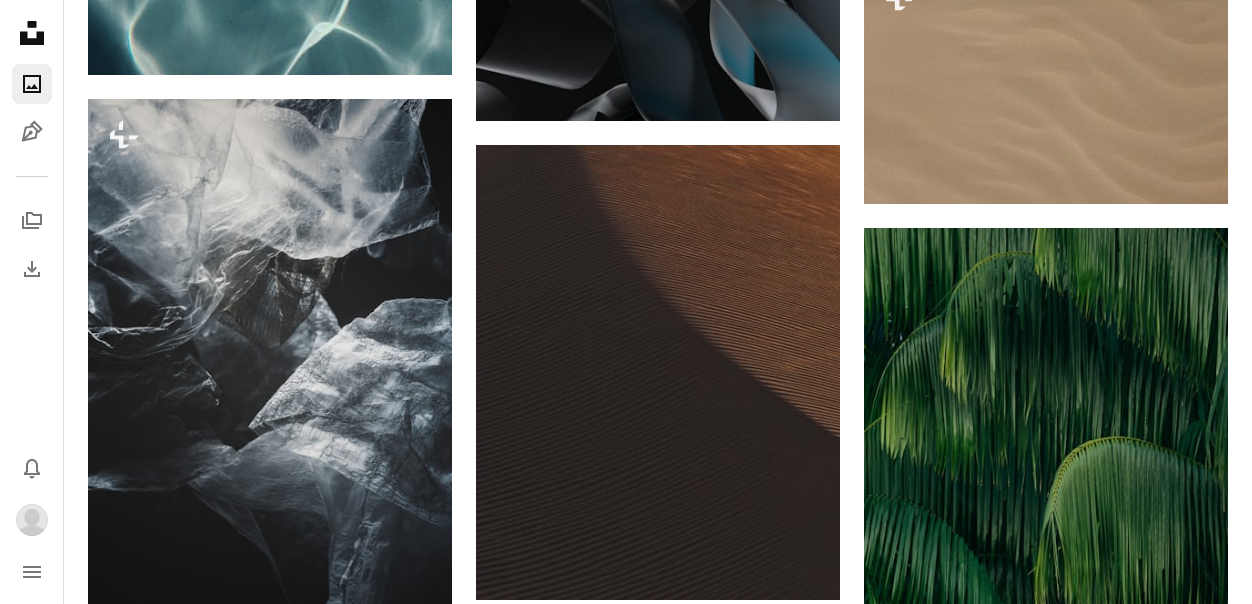 scroll, scrollTop: 5688, scrollLeft: 0, axis: vertical 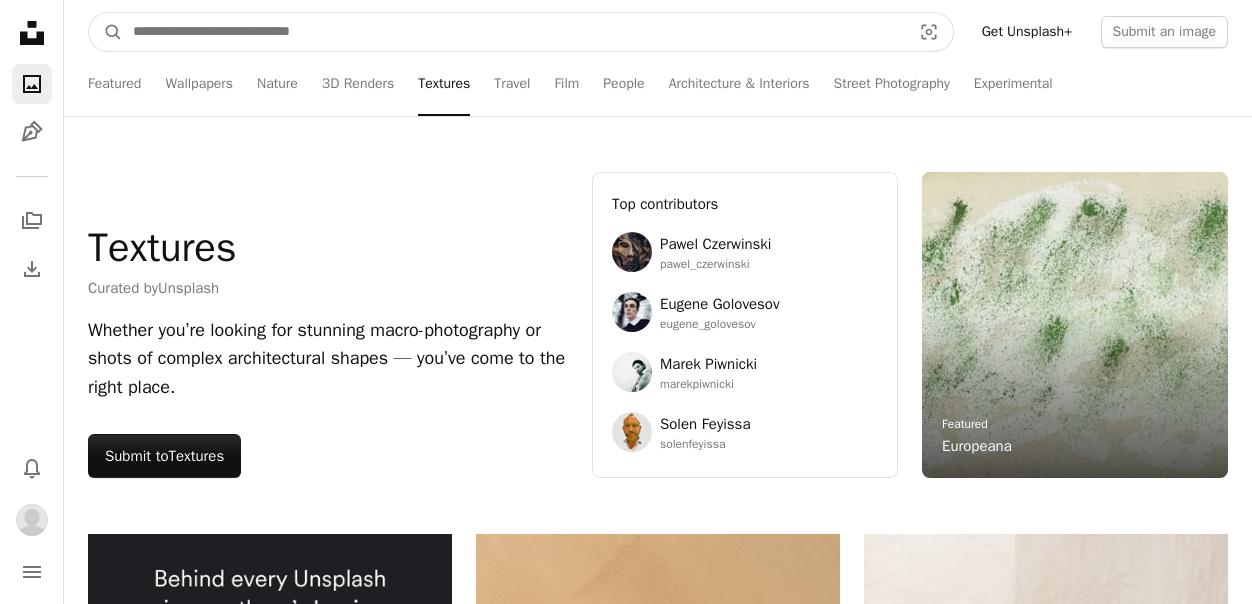 click at bounding box center (514, 32) 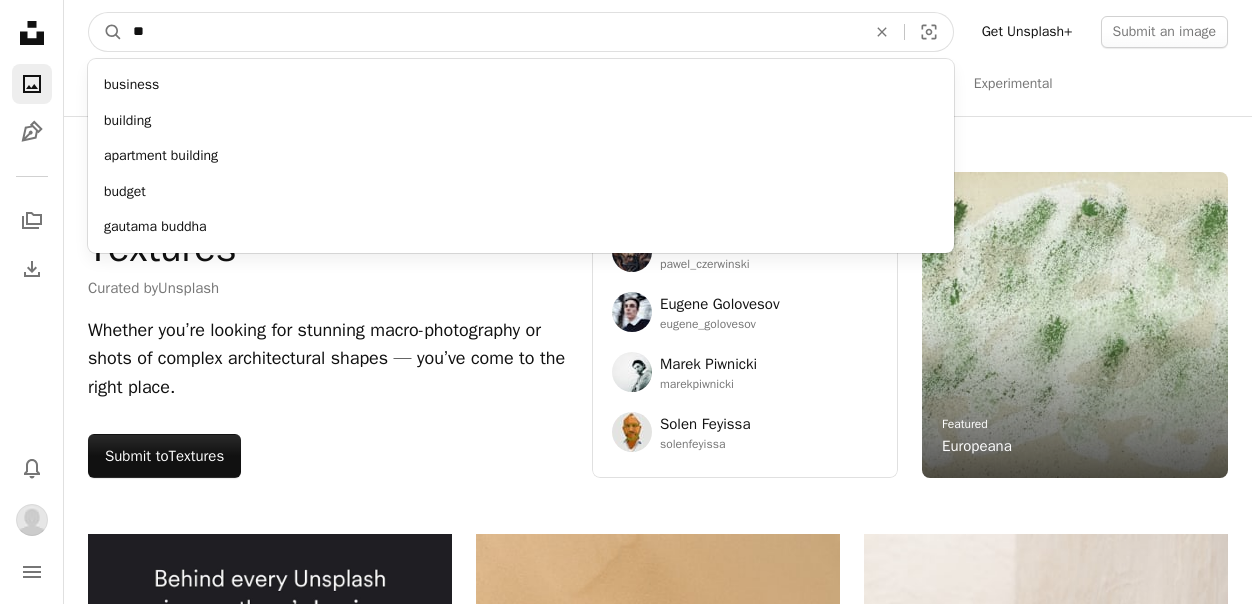 type on "*" 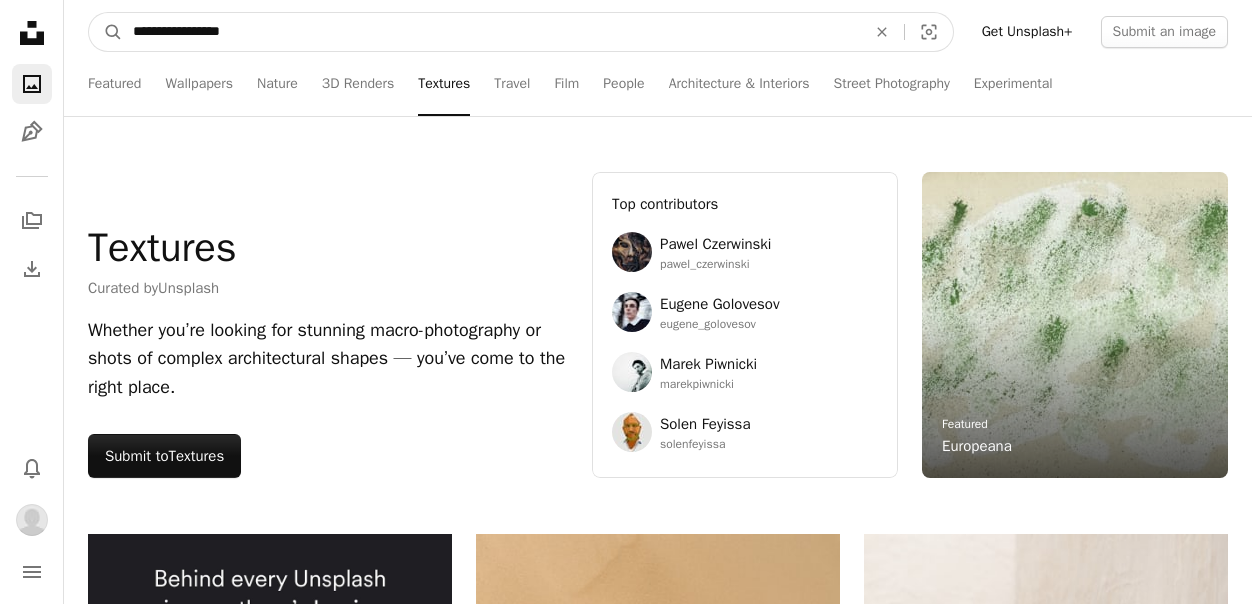 type on "**********" 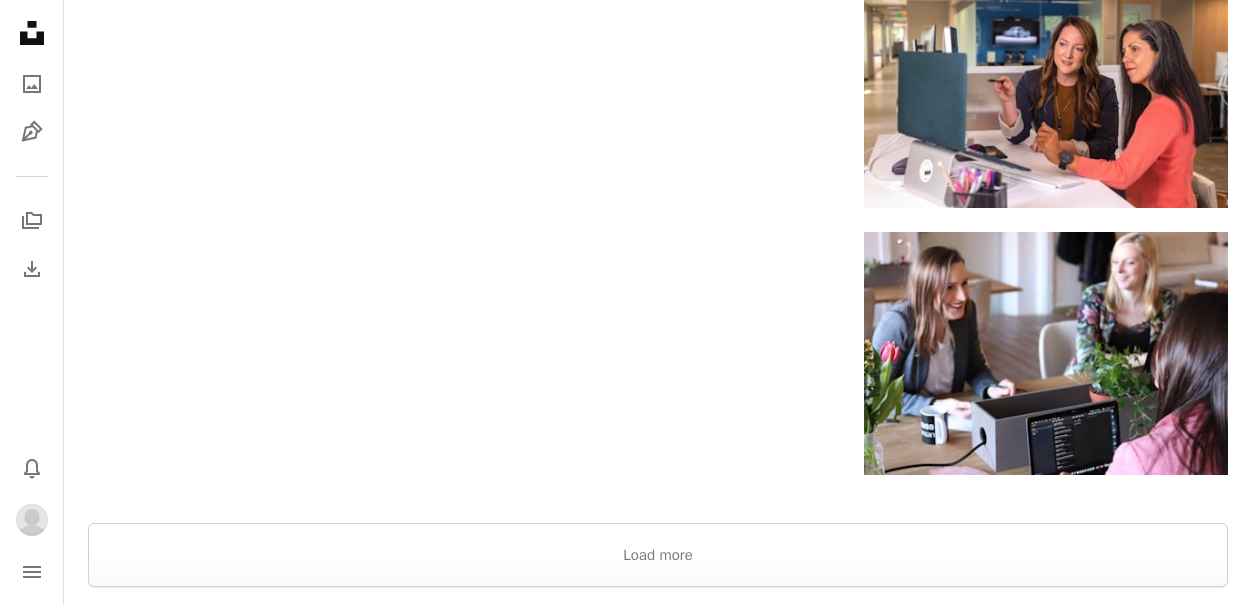 scroll, scrollTop: 2433, scrollLeft: 0, axis: vertical 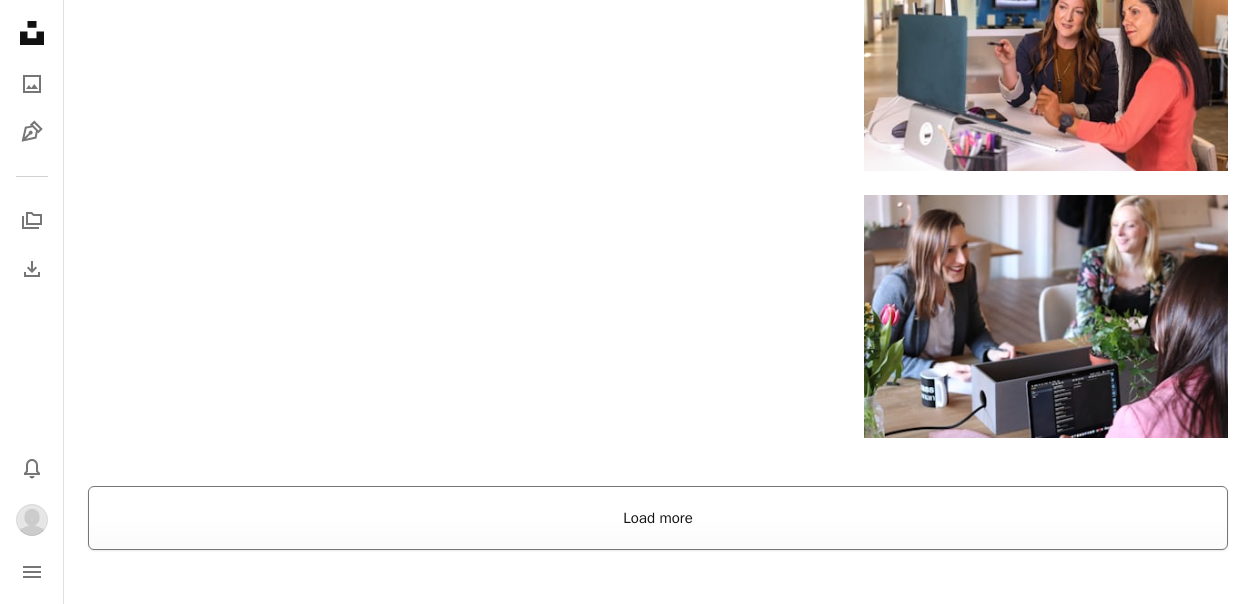 click on "Load more" at bounding box center (658, 518) 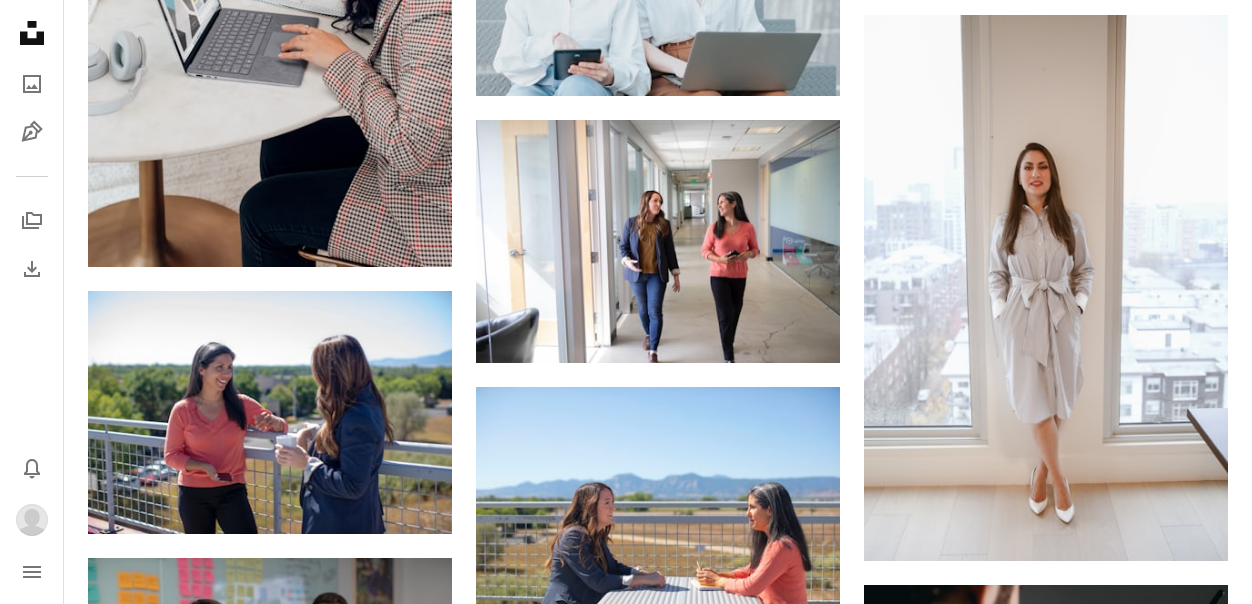 scroll, scrollTop: 6654, scrollLeft: 0, axis: vertical 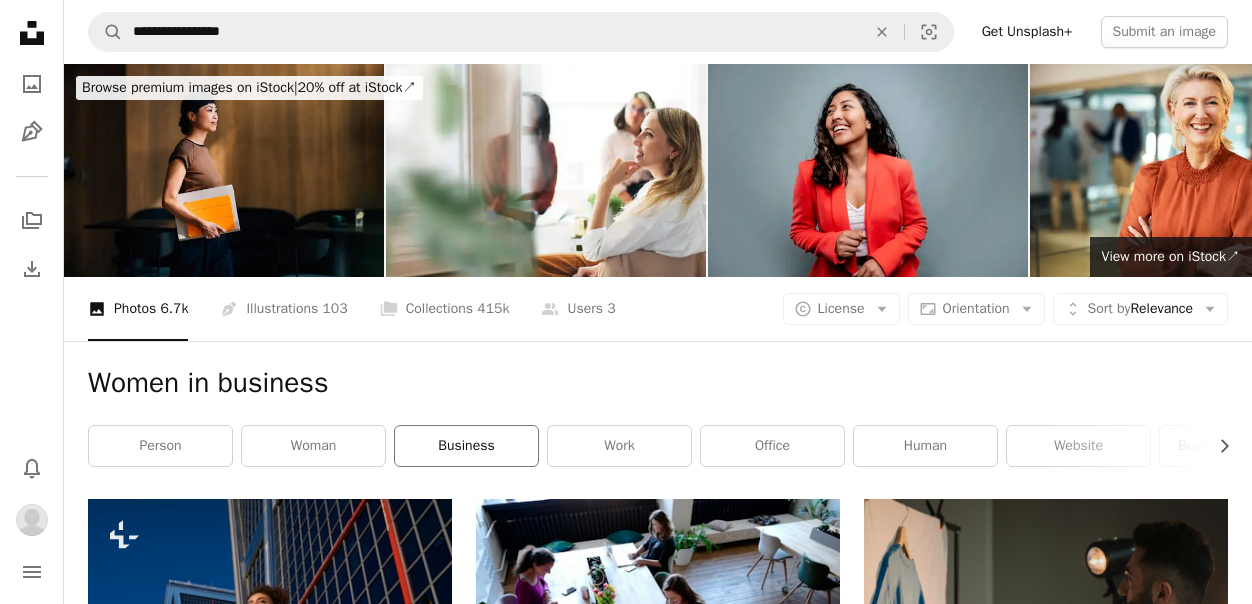 click on "business" at bounding box center [466, 446] 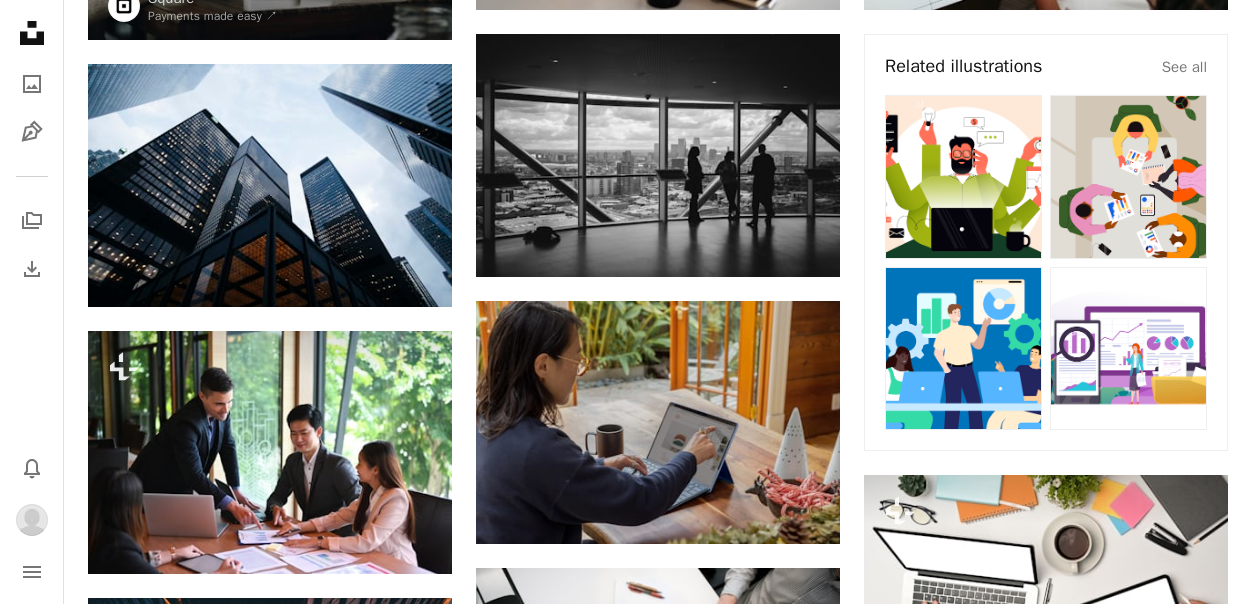 scroll, scrollTop: 518, scrollLeft: 0, axis: vertical 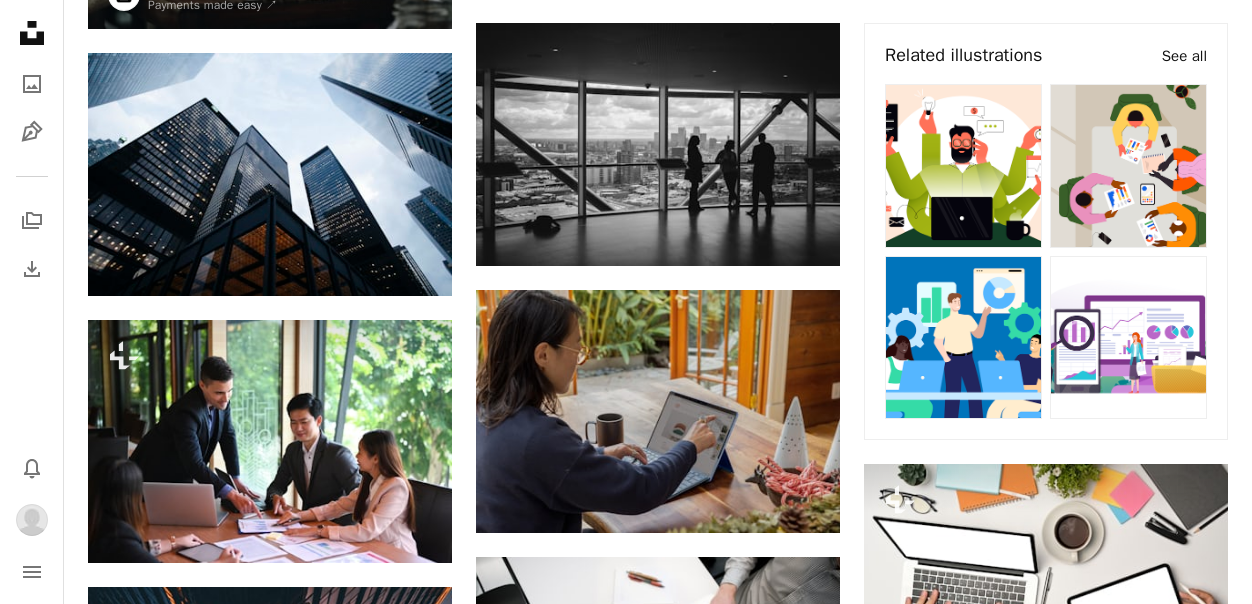 click on "See all" at bounding box center [1184, 56] 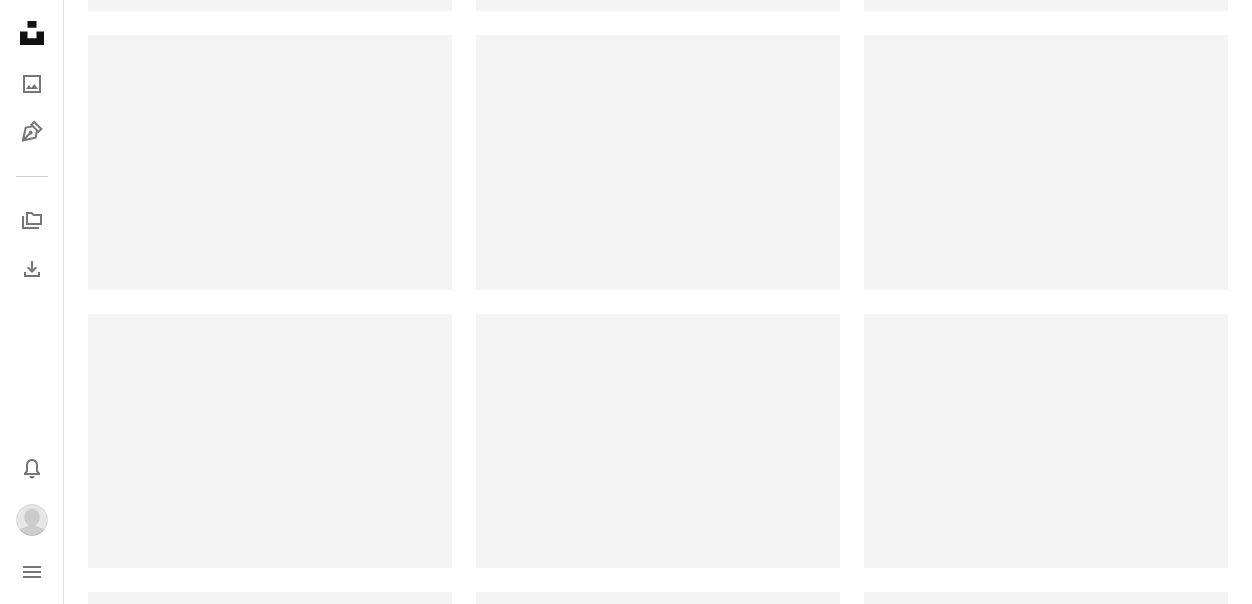 scroll, scrollTop: 0, scrollLeft: 0, axis: both 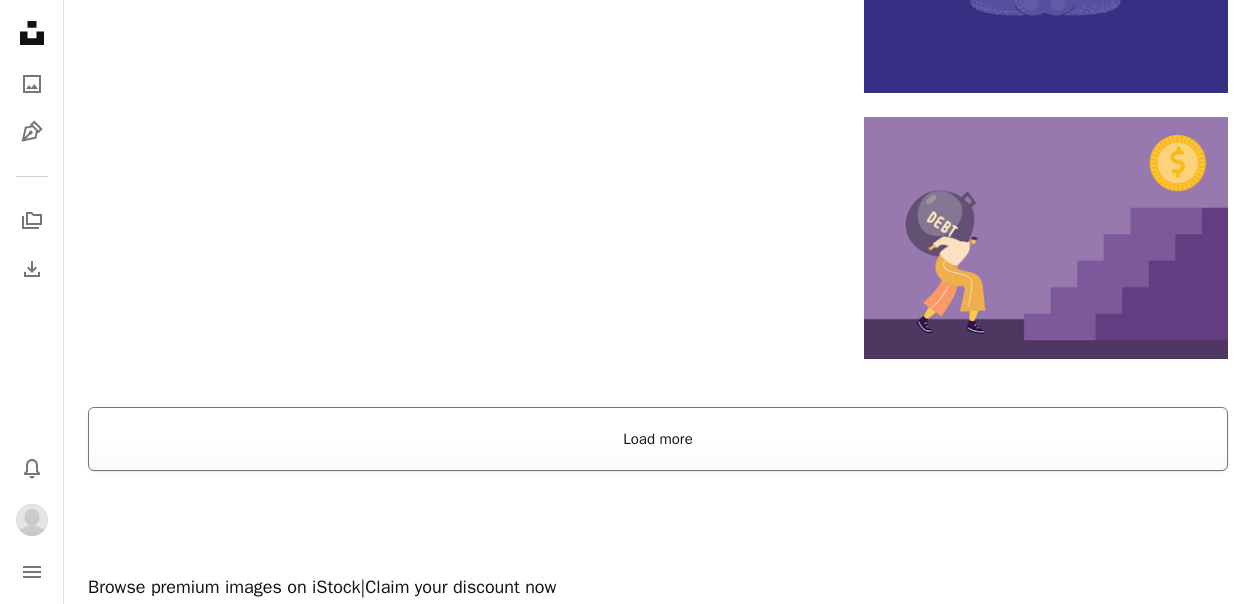 click on "Load more" at bounding box center (658, 439) 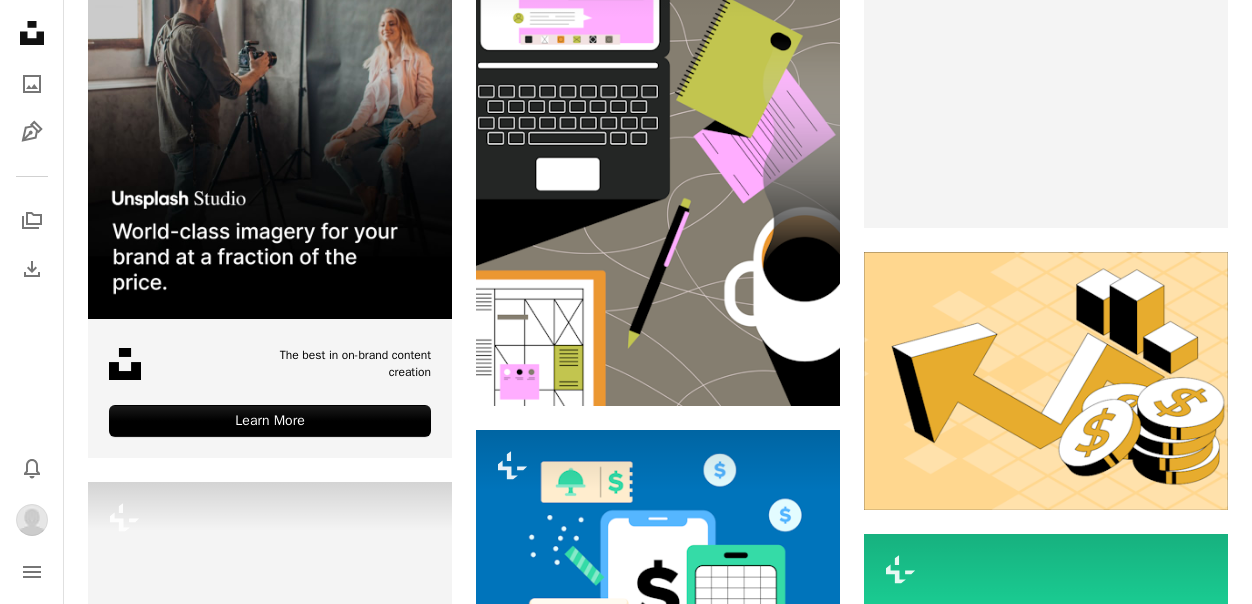 scroll, scrollTop: 3350, scrollLeft: 0, axis: vertical 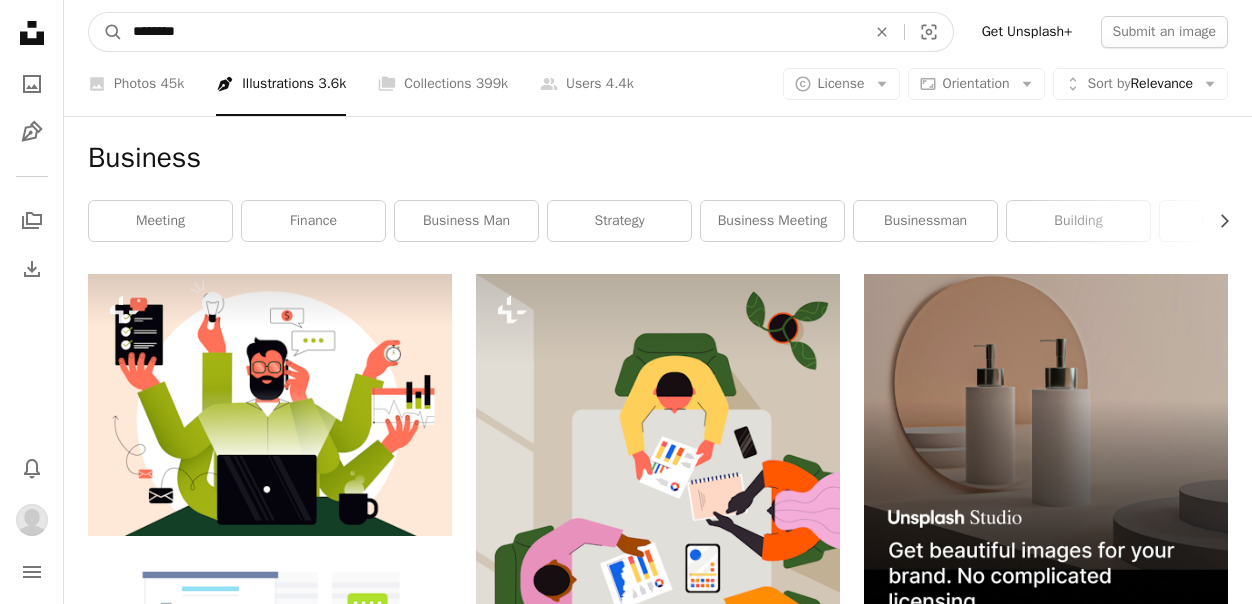 click on "********" at bounding box center (491, 32) 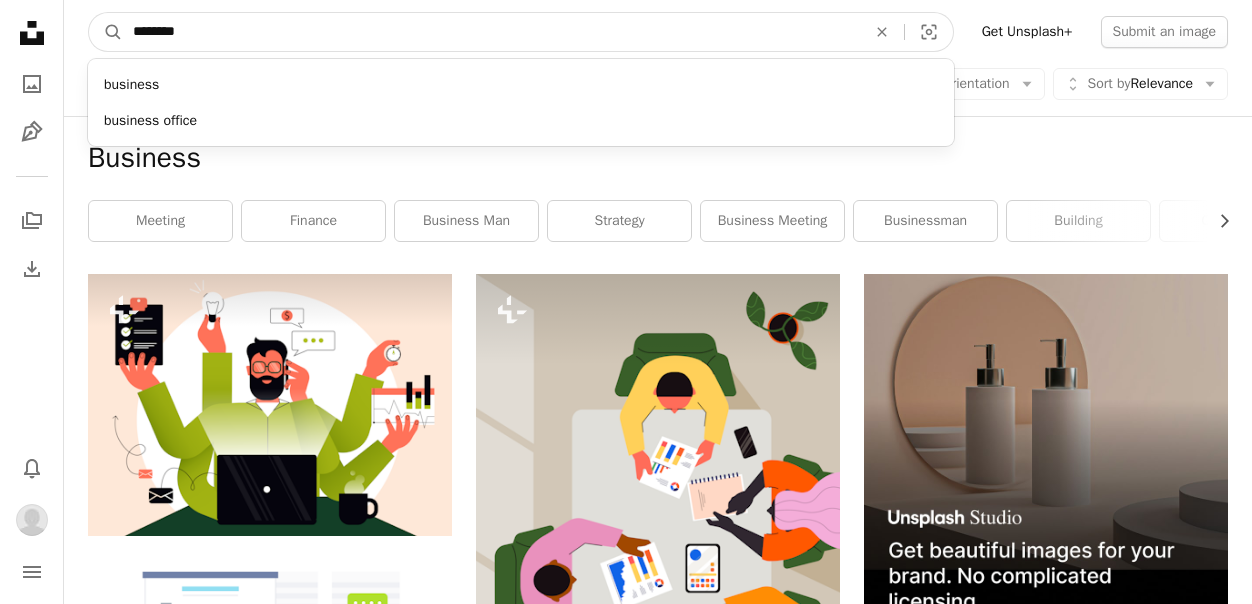 click on "********" at bounding box center (491, 32) 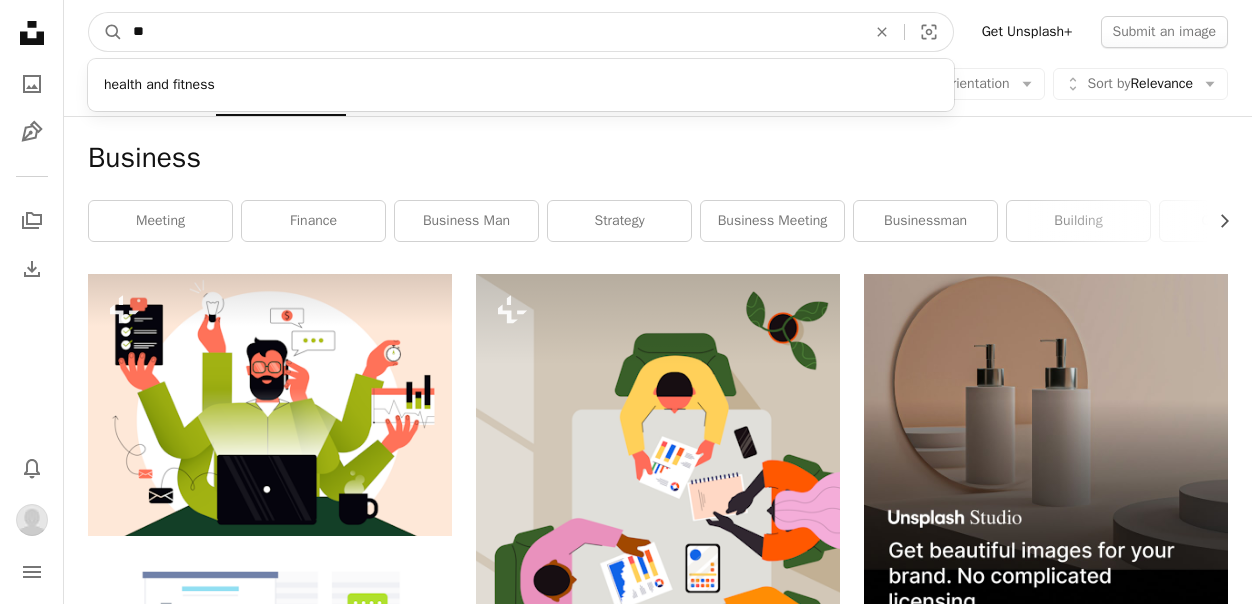 type on "*" 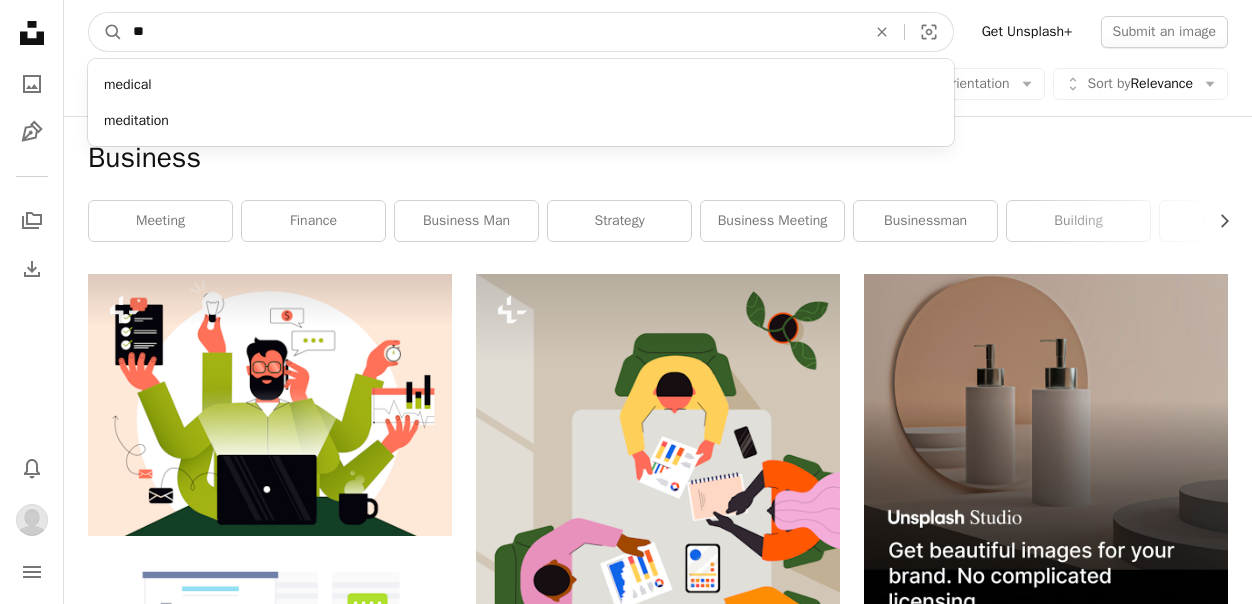 type on "*" 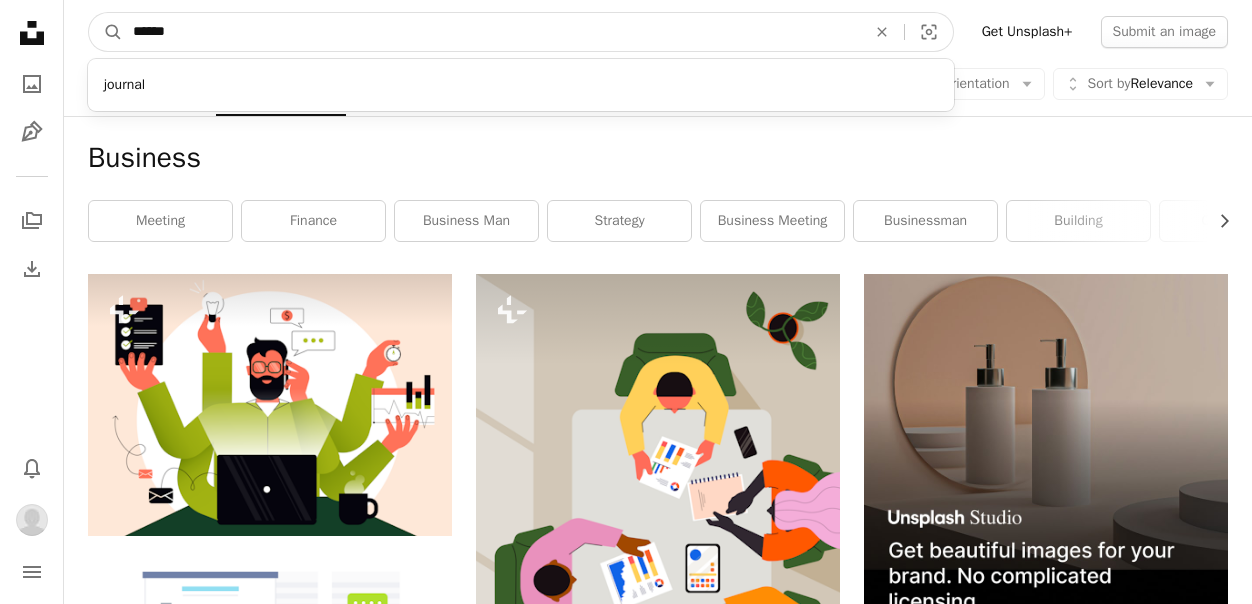 type on "*******" 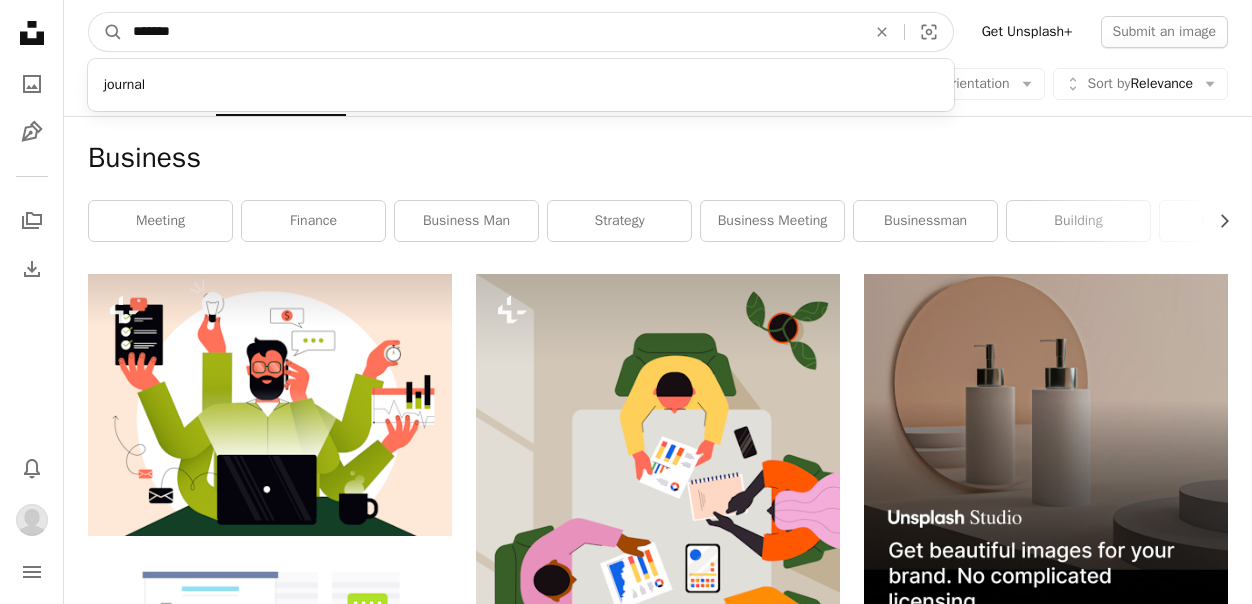 click on "A magnifying glass" at bounding box center (106, 32) 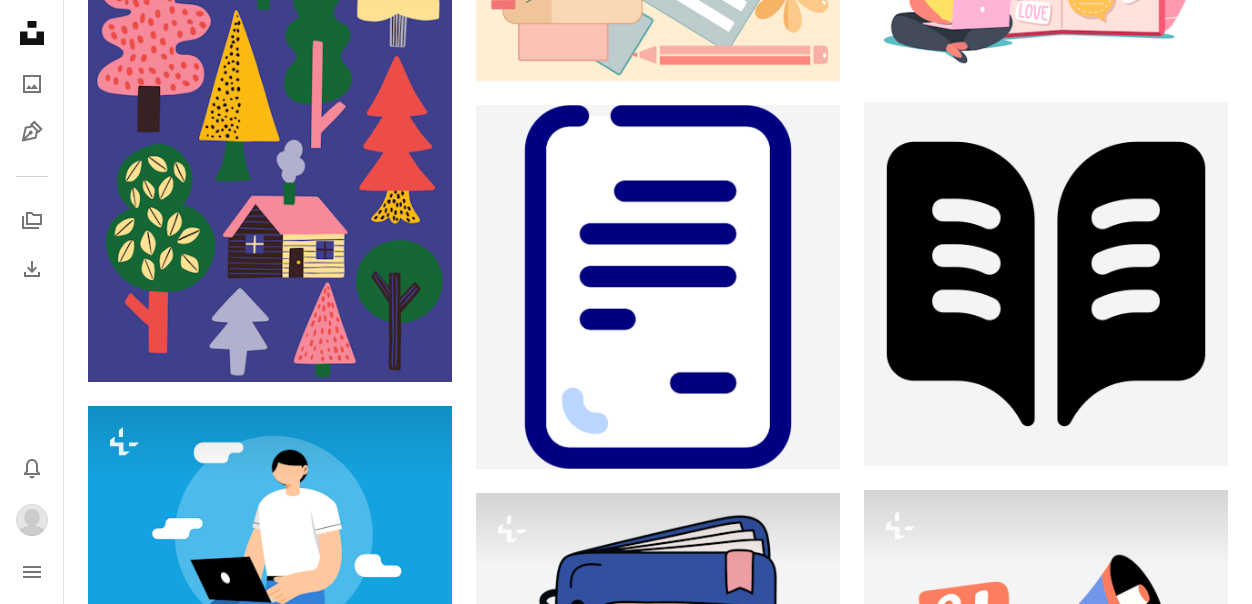 scroll, scrollTop: 2149, scrollLeft: 0, axis: vertical 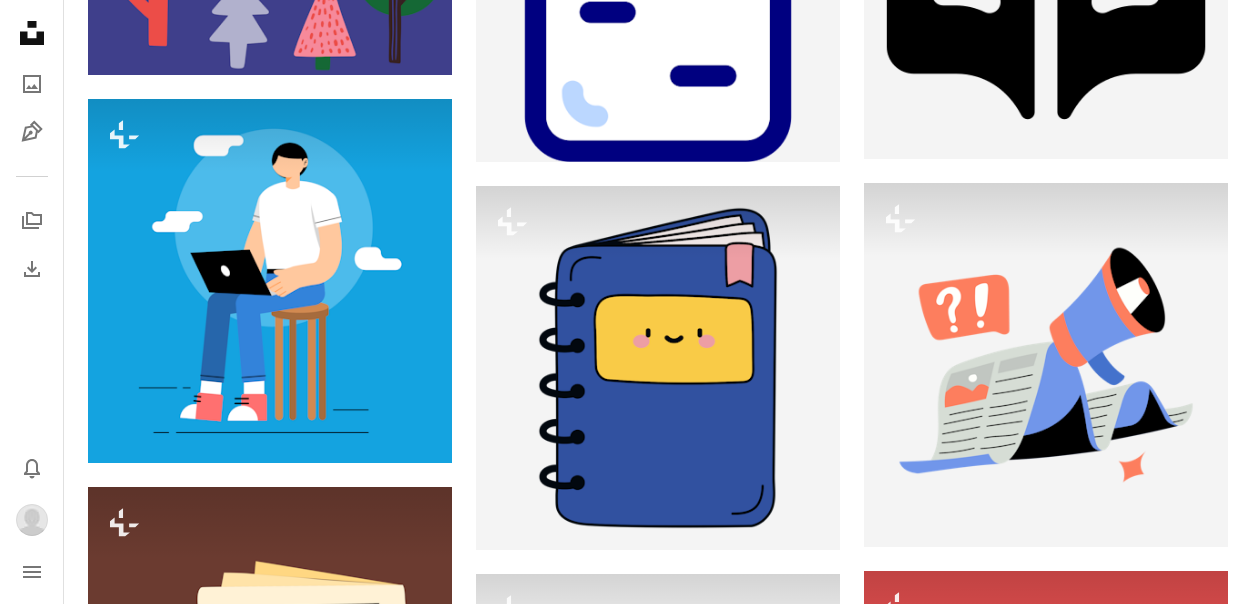 click at bounding box center [626, 3666] 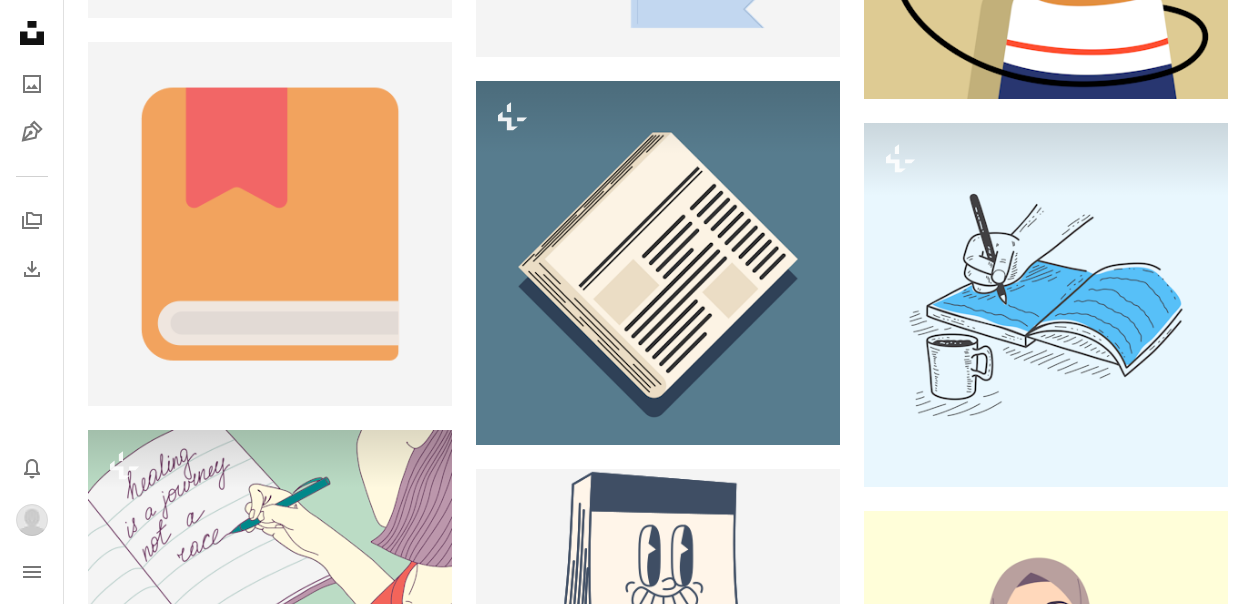 scroll, scrollTop: 4826, scrollLeft: 0, axis: vertical 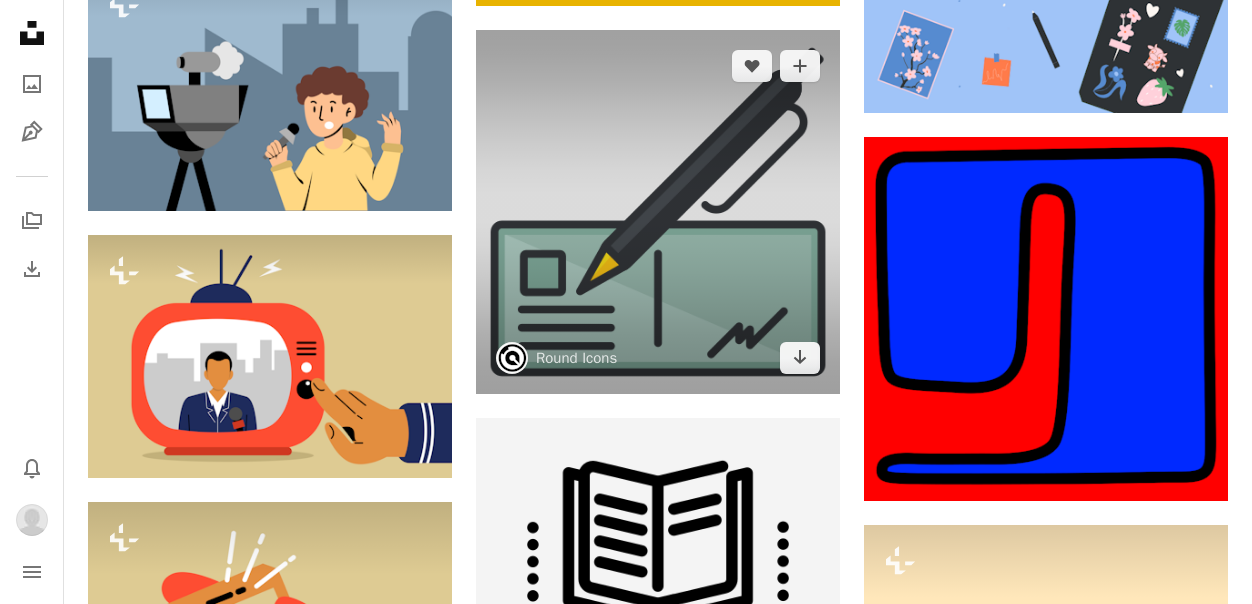 click at bounding box center (658, 212) 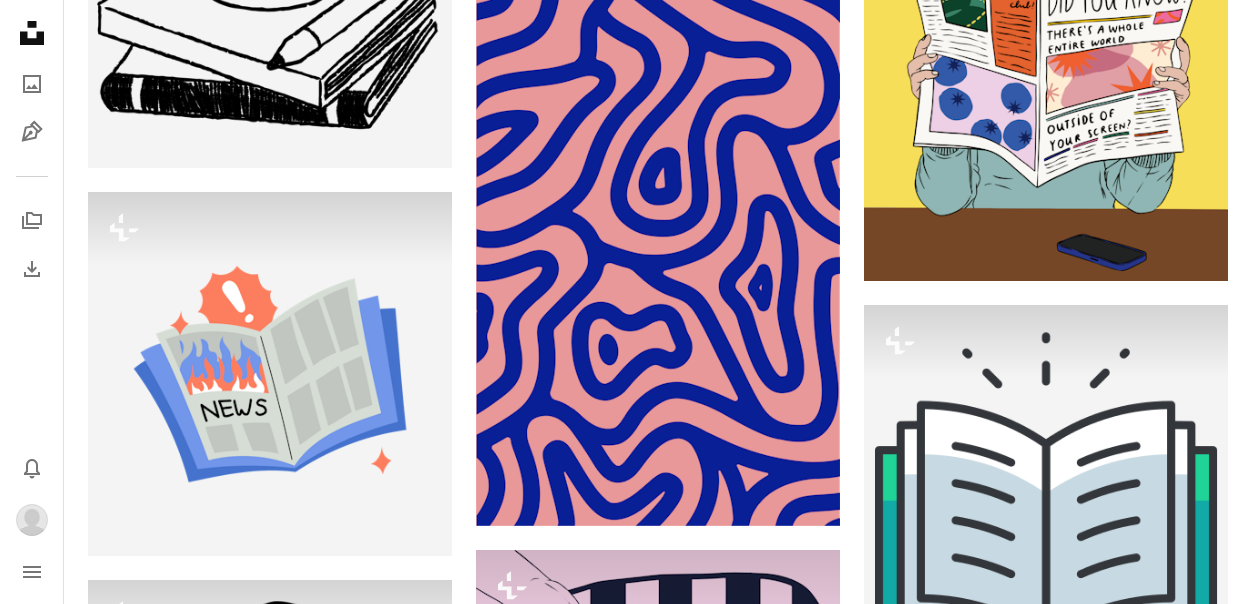 scroll, scrollTop: 14629, scrollLeft: 0, axis: vertical 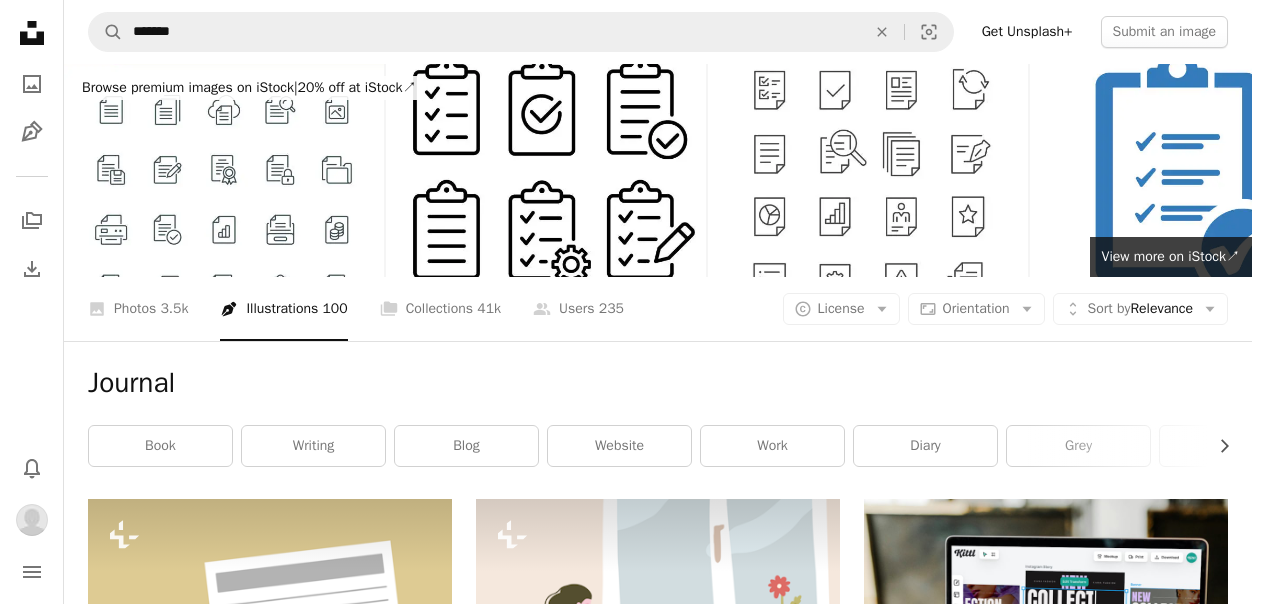 click 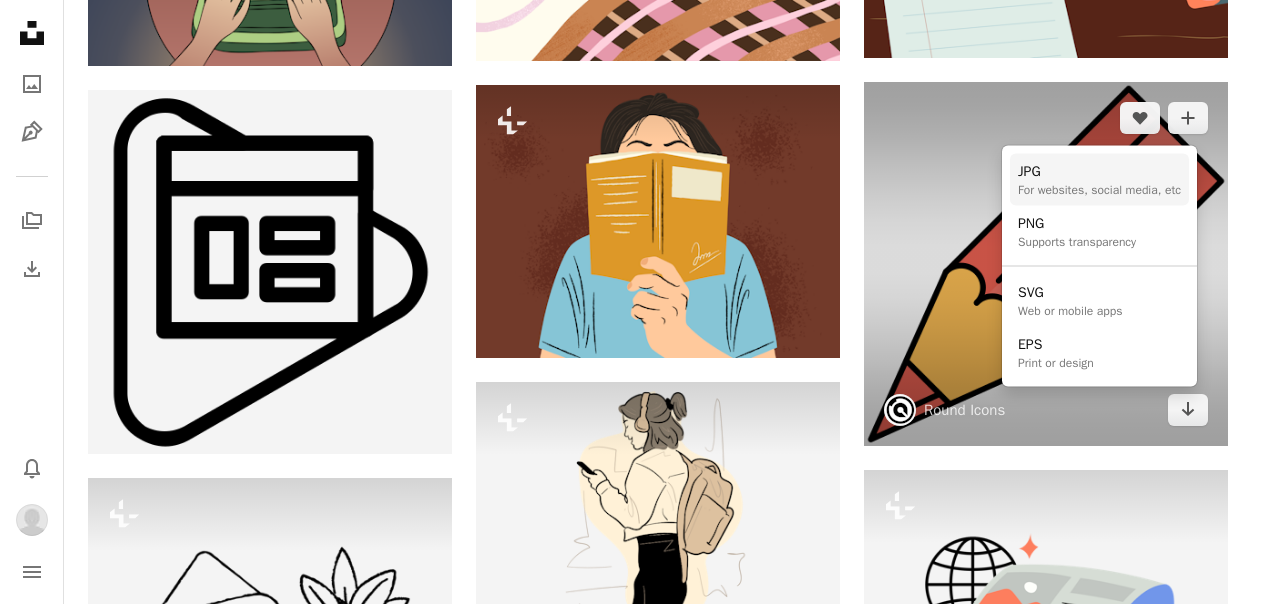 click on "For websites, social media, etc" at bounding box center [1099, 189] 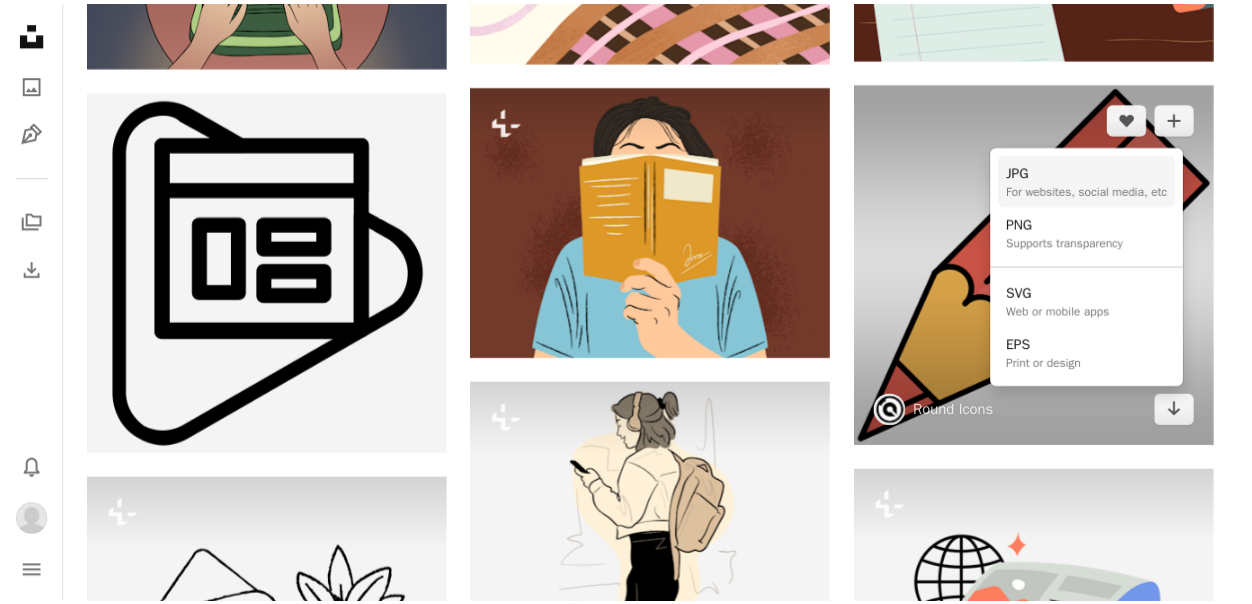 scroll, scrollTop: 17552, scrollLeft: 0, axis: vertical 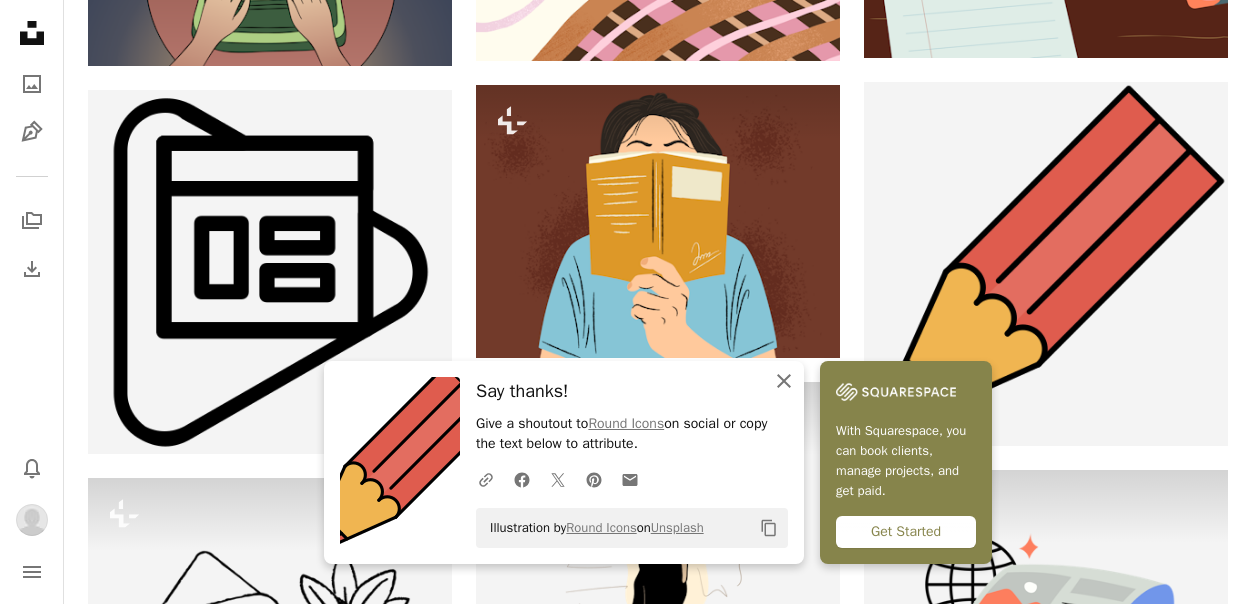 click 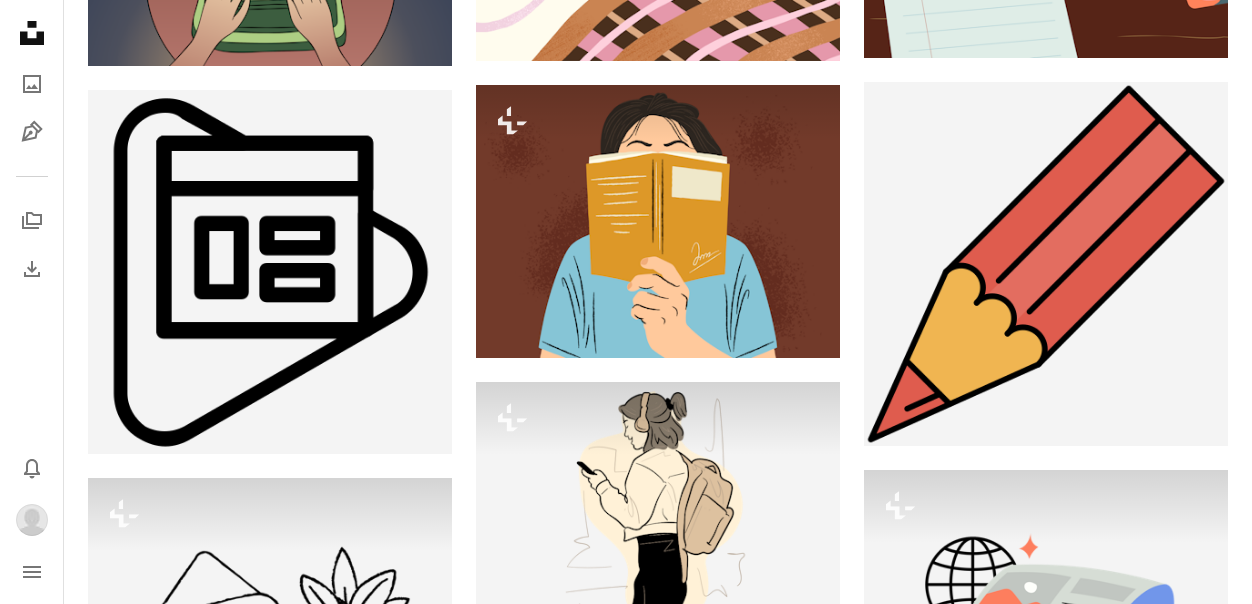 scroll, scrollTop: 18104, scrollLeft: 0, axis: vertical 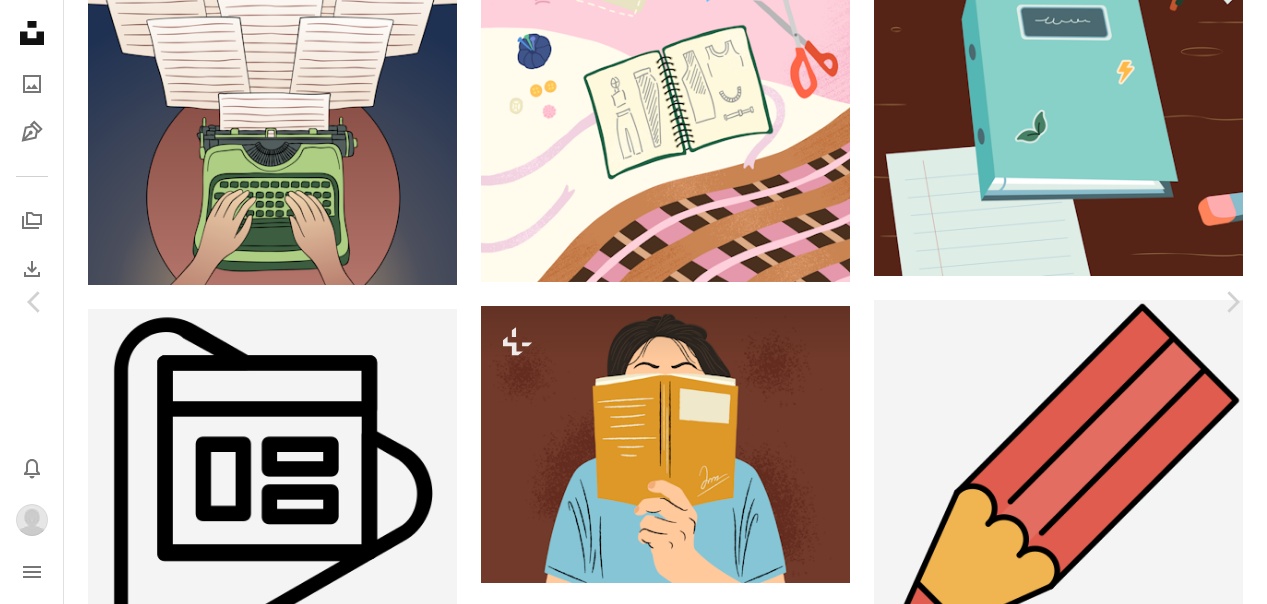 click on "Chevron down" 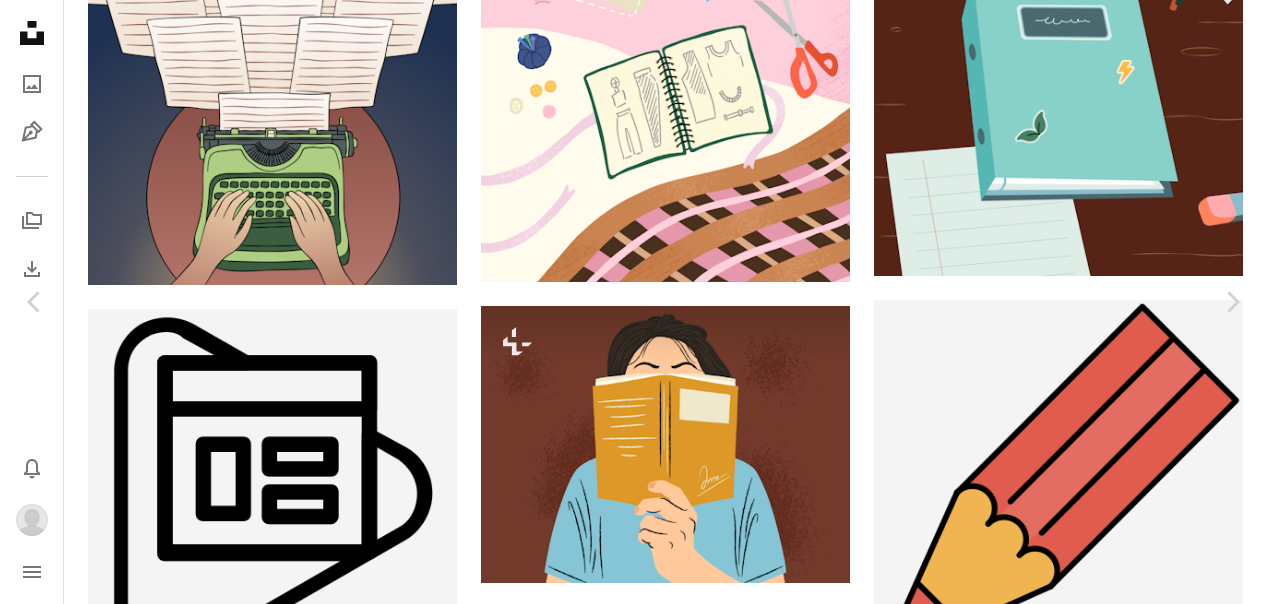 click on "For websites, social media, etc" at bounding box center (1034, 7430) 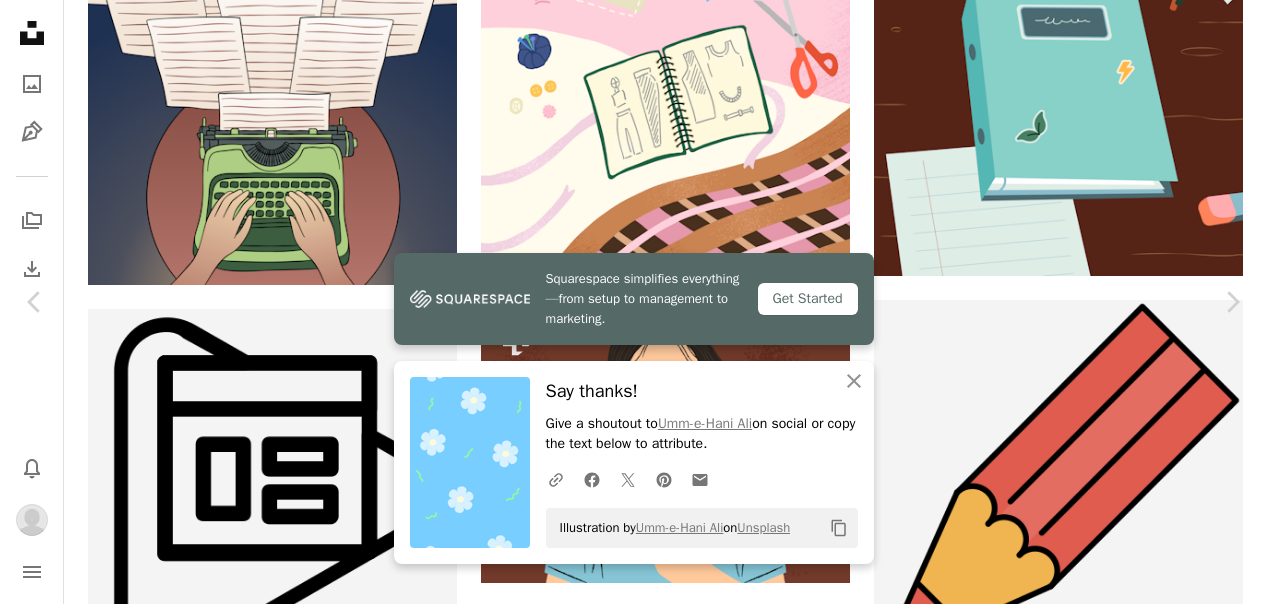 click on "An X shape Chevron left Chevron right Squarespace simplifies everything—from setup to management to marketing. Get Started An X shape Close Say thanks! Give a shoutout to  [FIRST] [LAST]  on social or copy the text below to attribute. A URL sharing icon (chains) Facebook icon X (formerly Twitter) icon Pinterest icon An envelope Illustration by  [FIRST] [LAST]  on  Unsplash
Copy content [FIRST] [LAST] [USERNAME] A heart A plus sign Download Chevron down Zoom in Views 34,655 Downloads 163 A forward-right arrow Share Info icon Info More Actions Calendar outlined Published  4 weeks ago Safety Free to use under the  Unsplash License wallpaper full hd wallpaper flowers flower blue background flower background Browse premium related images on iStock  |  Save 20% with code UNSPLASH20 View more on iStock  ↗ Related images Plus sign for Unsplash+ A heart A plus sign [FIRST] [LAST] For  Unsplash+ A lock Download Plus sign for Unsplash+ A heart A plus sign [FIRST] [LAST] For  Unsplash+ A lock Download A heart" at bounding box center [633, 7617] 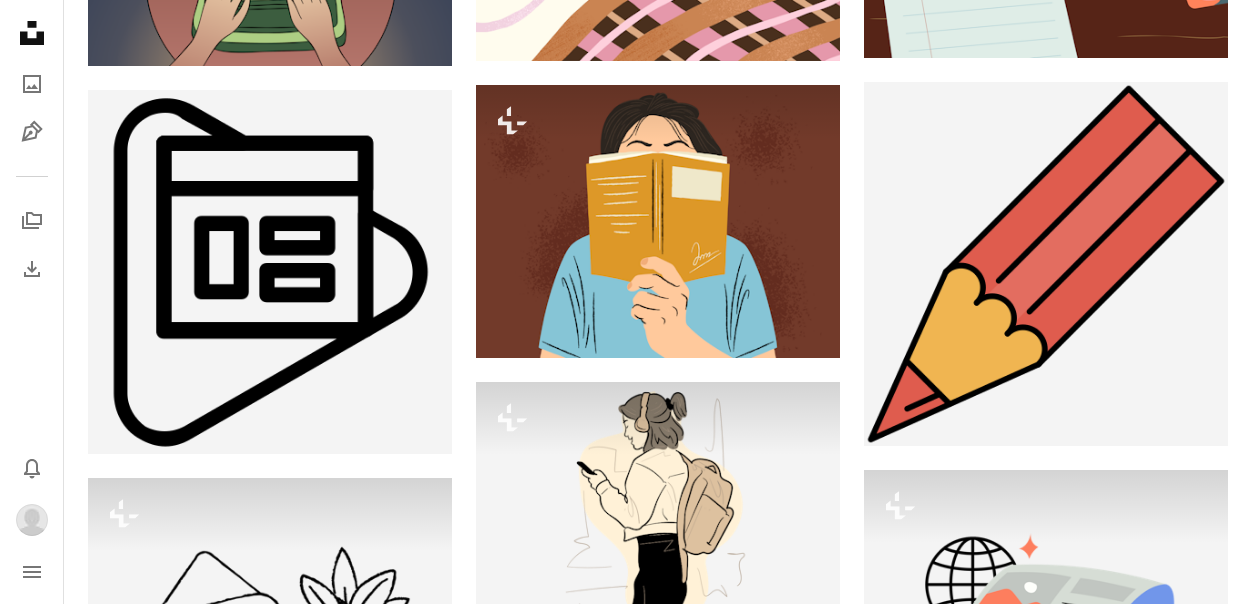 scroll, scrollTop: 21743, scrollLeft: 0, axis: vertical 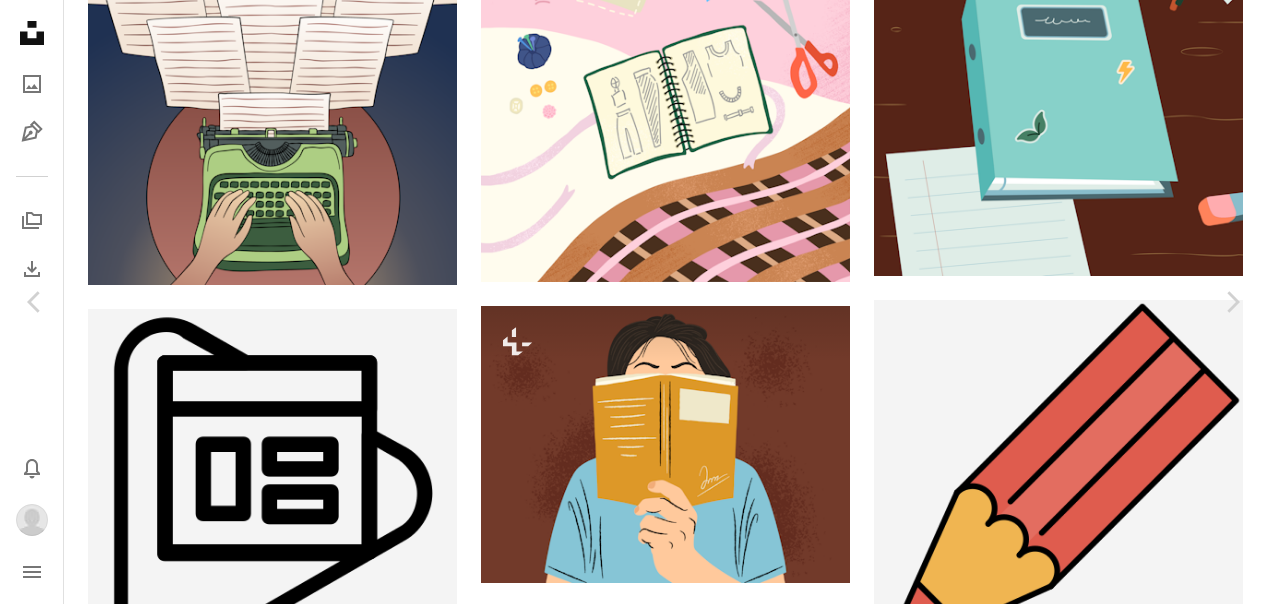 click on "Download Chevron down" at bounding box center (1105, 23498) 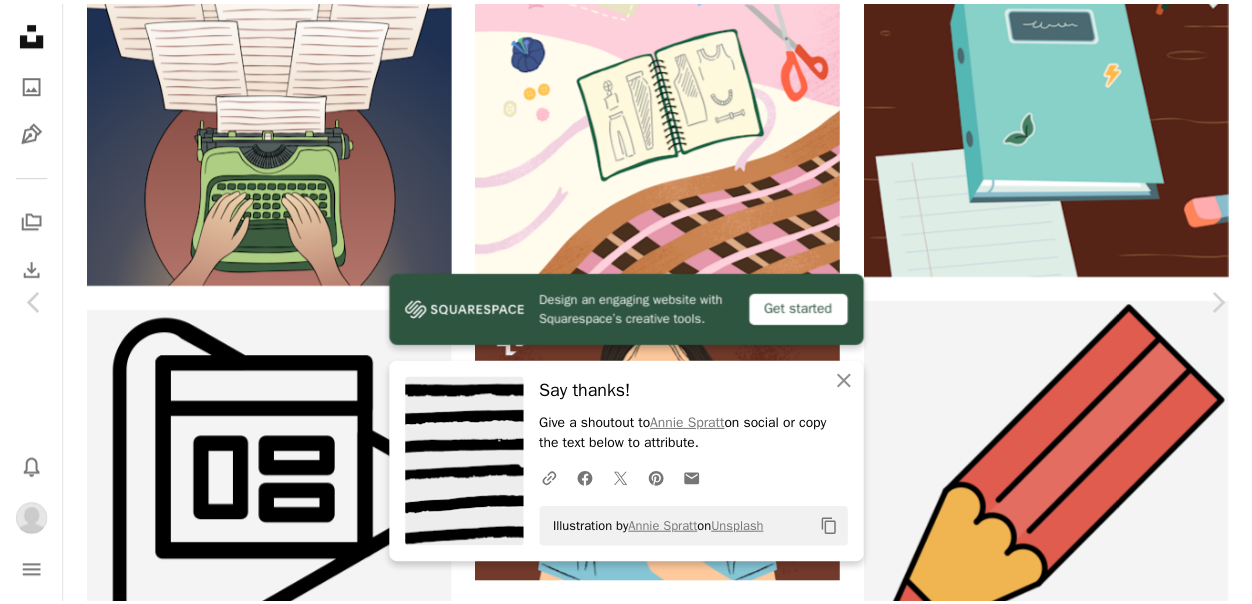 scroll, scrollTop: 528, scrollLeft: 0, axis: vertical 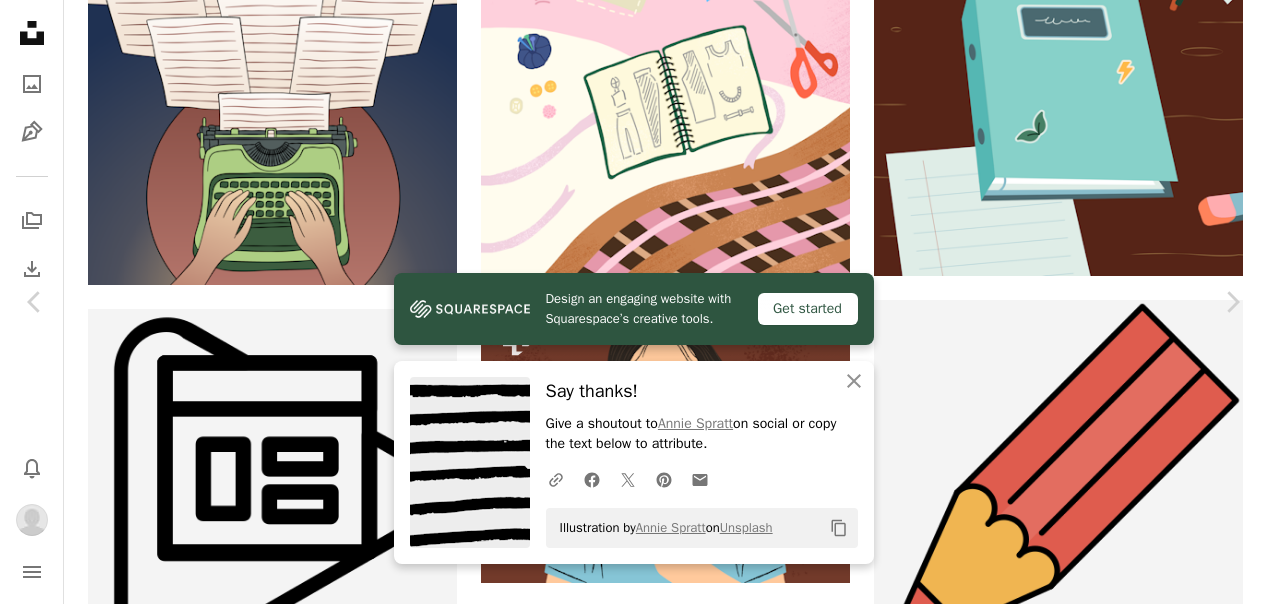 click on "An X shape" at bounding box center [20, 20] 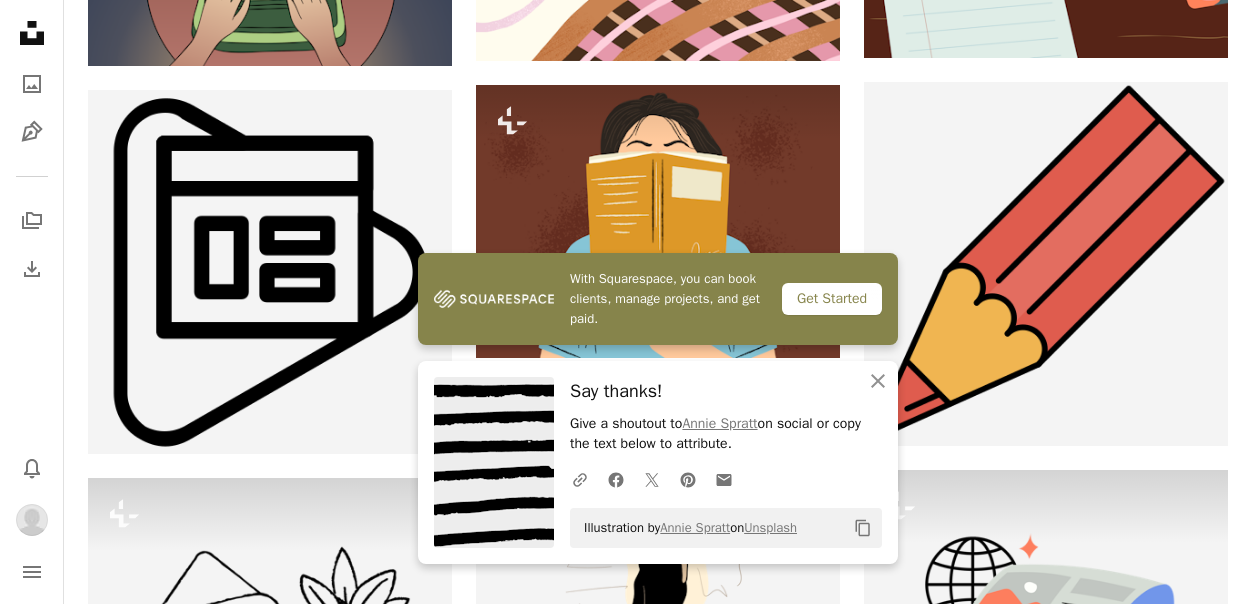 scroll, scrollTop: 30738, scrollLeft: 0, axis: vertical 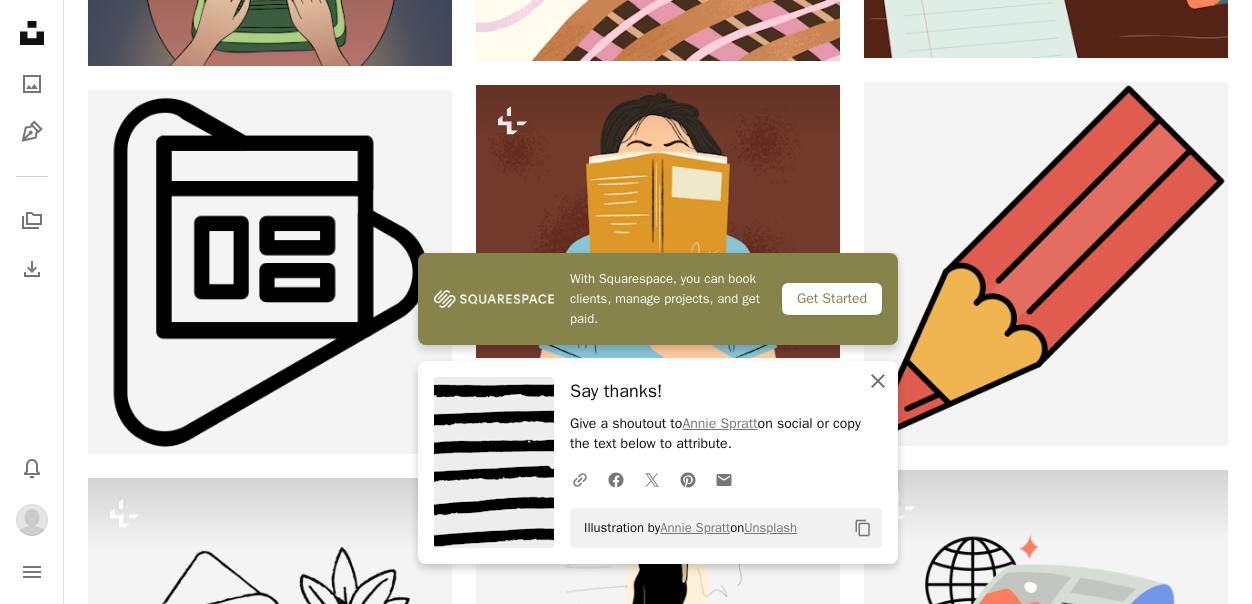 click on "An X shape" 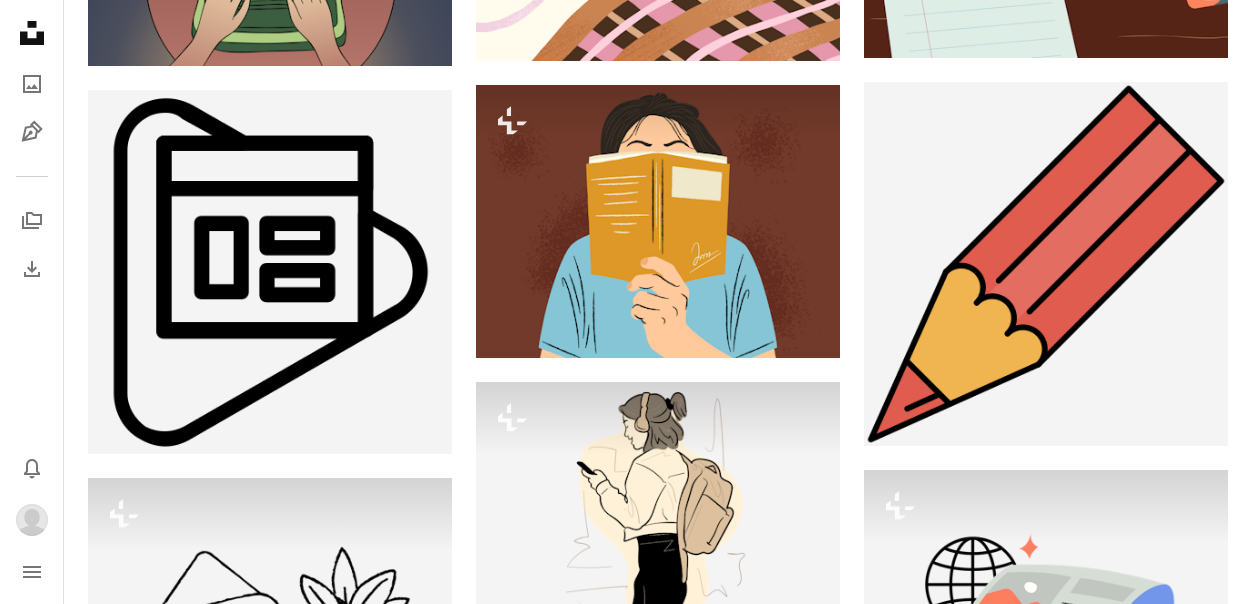 scroll, scrollTop: 38769, scrollLeft: 0, axis: vertical 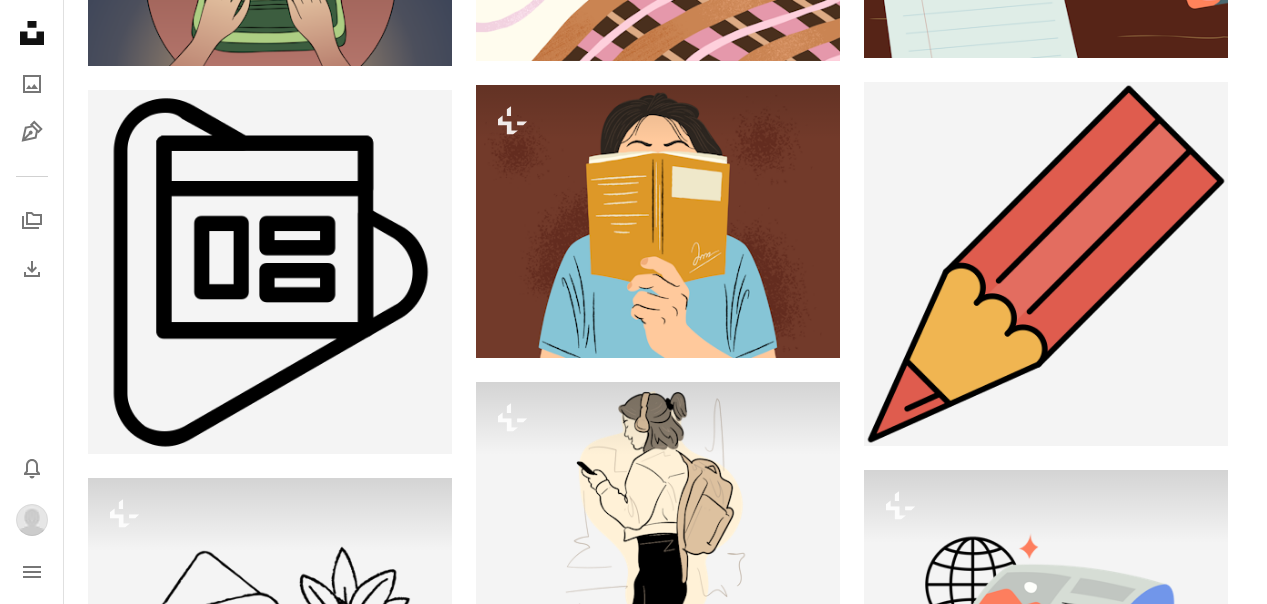 click on "Arrow pointing down" 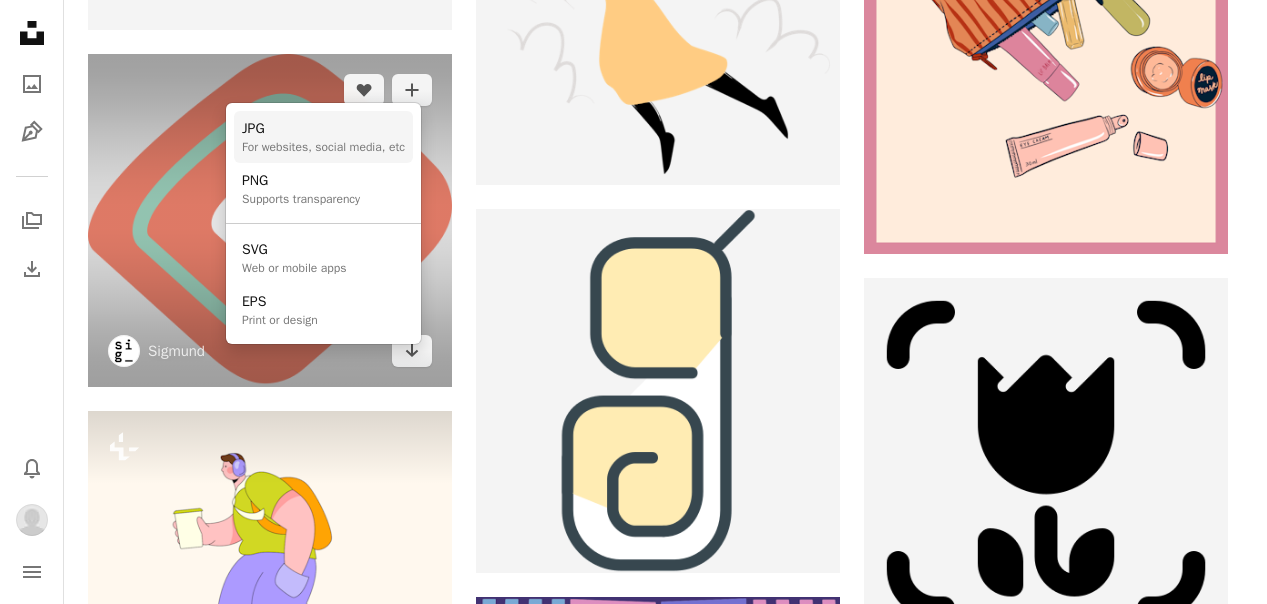 click on "For websites, social media, etc" at bounding box center [323, 147] 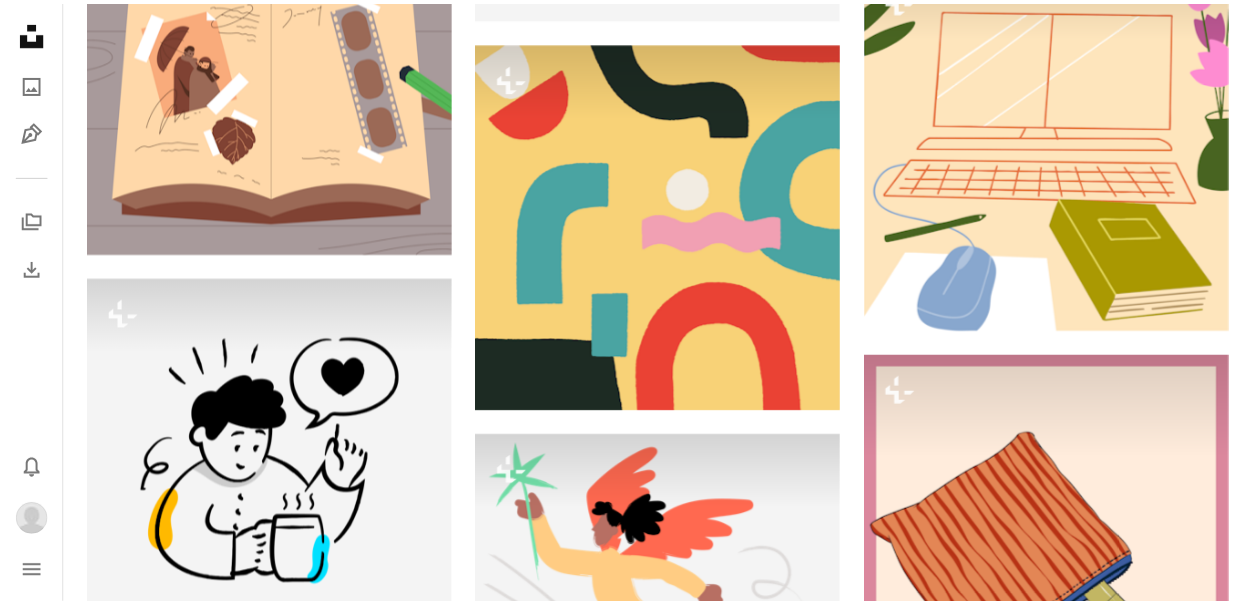 scroll, scrollTop: 48320, scrollLeft: 0, axis: vertical 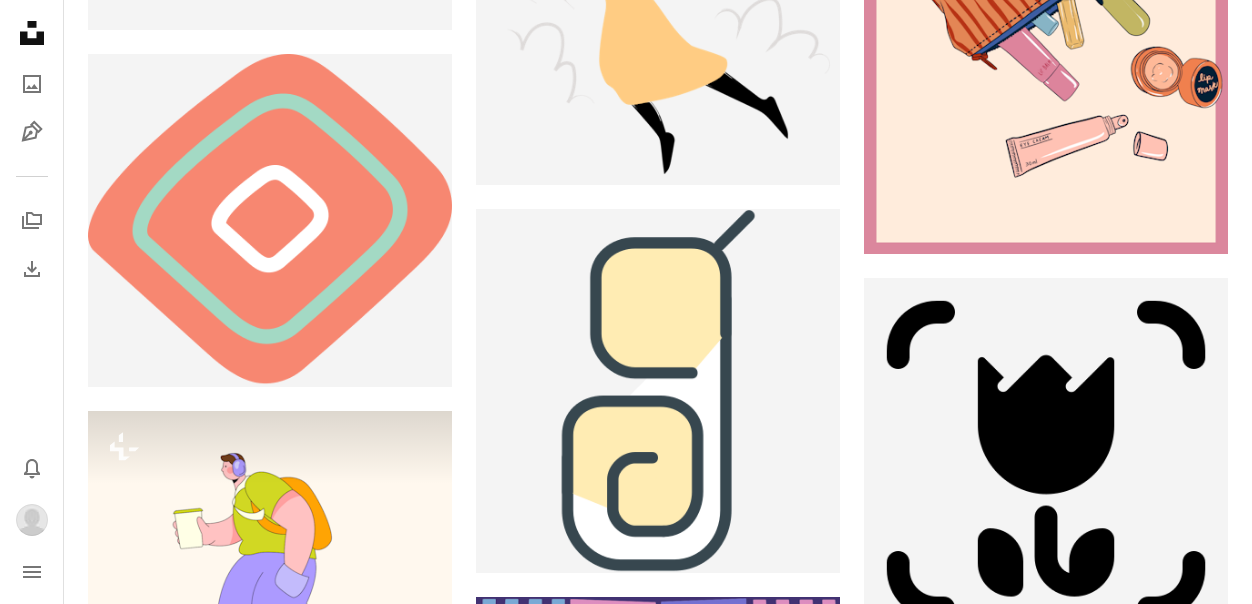 click 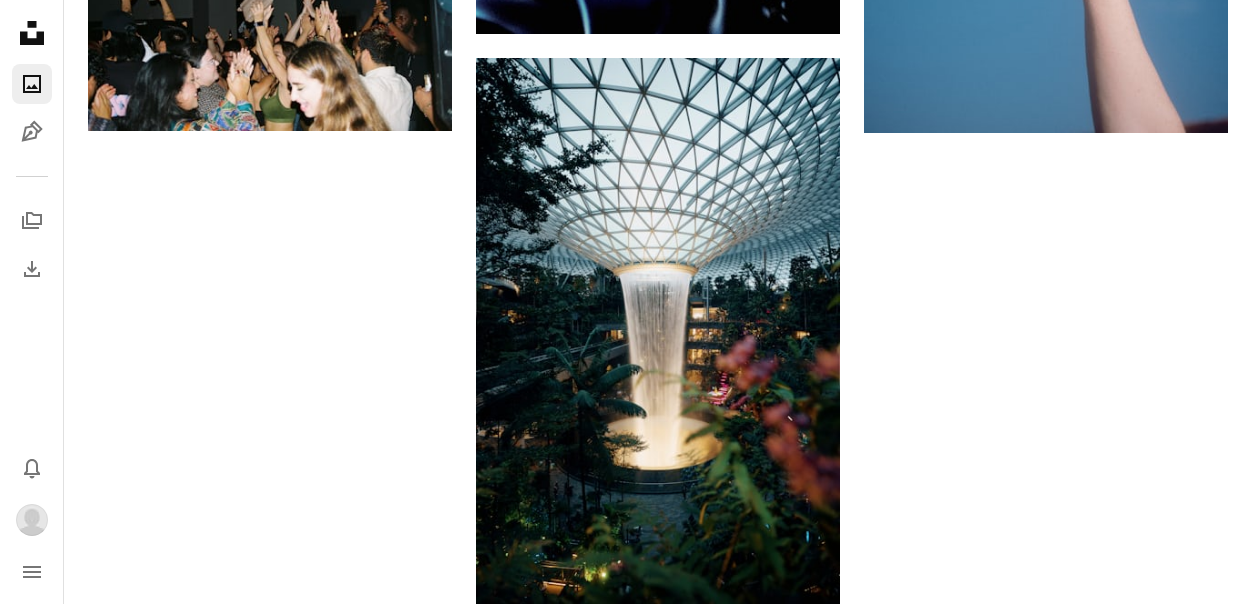 click on "Wallpapers" at bounding box center [199, -3970] 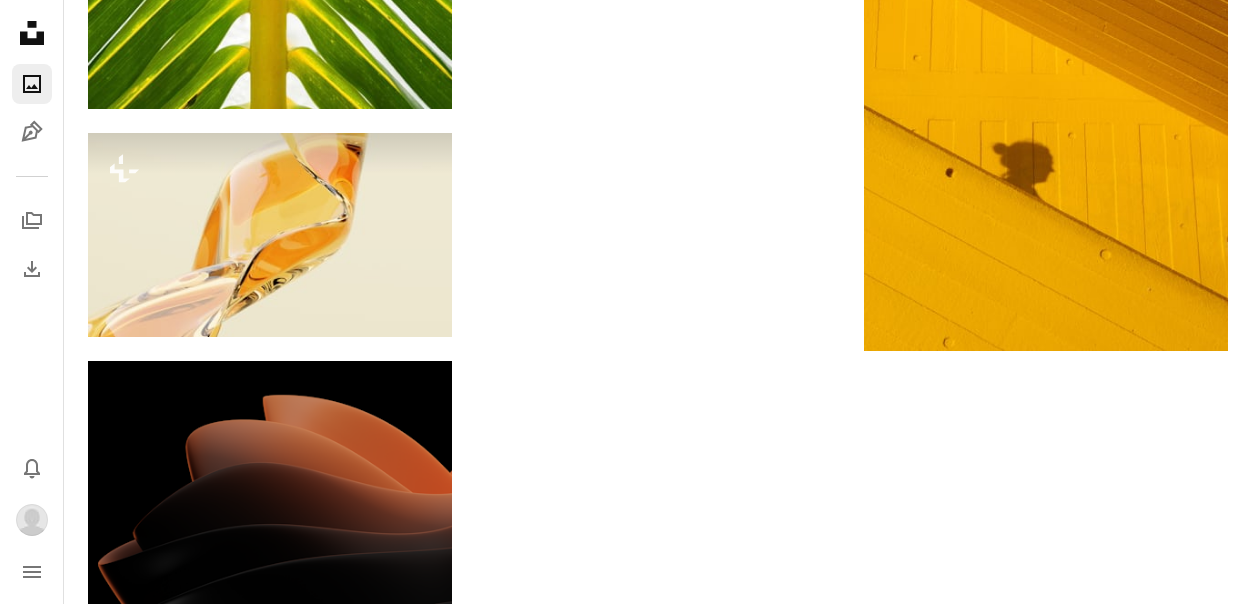 scroll, scrollTop: 2593, scrollLeft: 0, axis: vertical 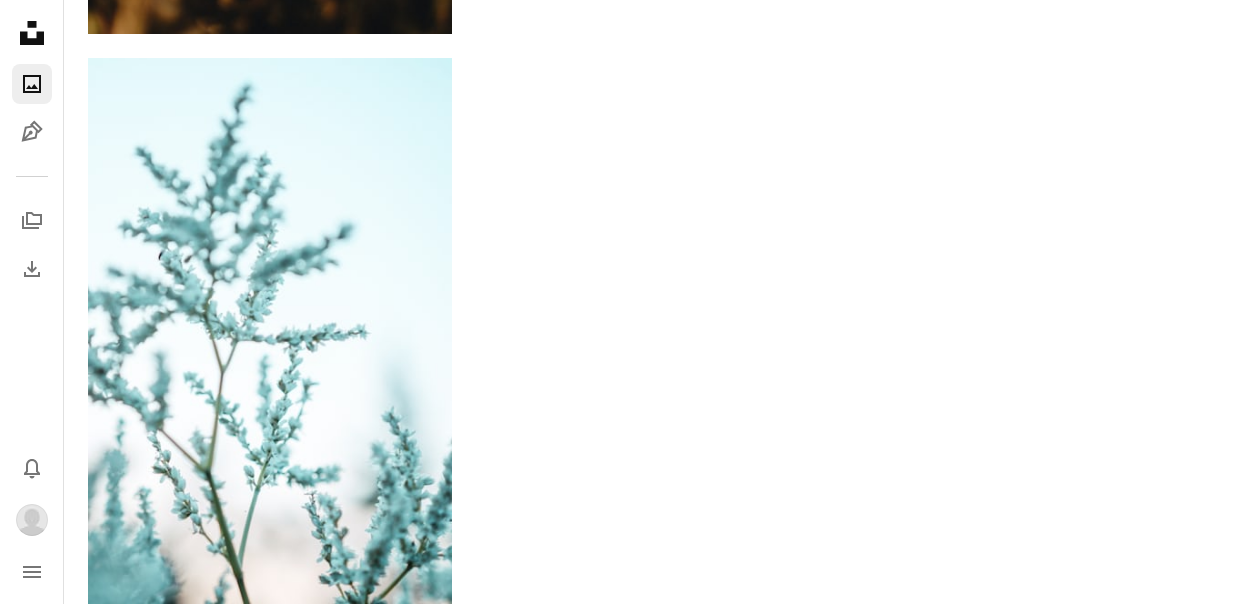 click at bounding box center (1046, -3426) 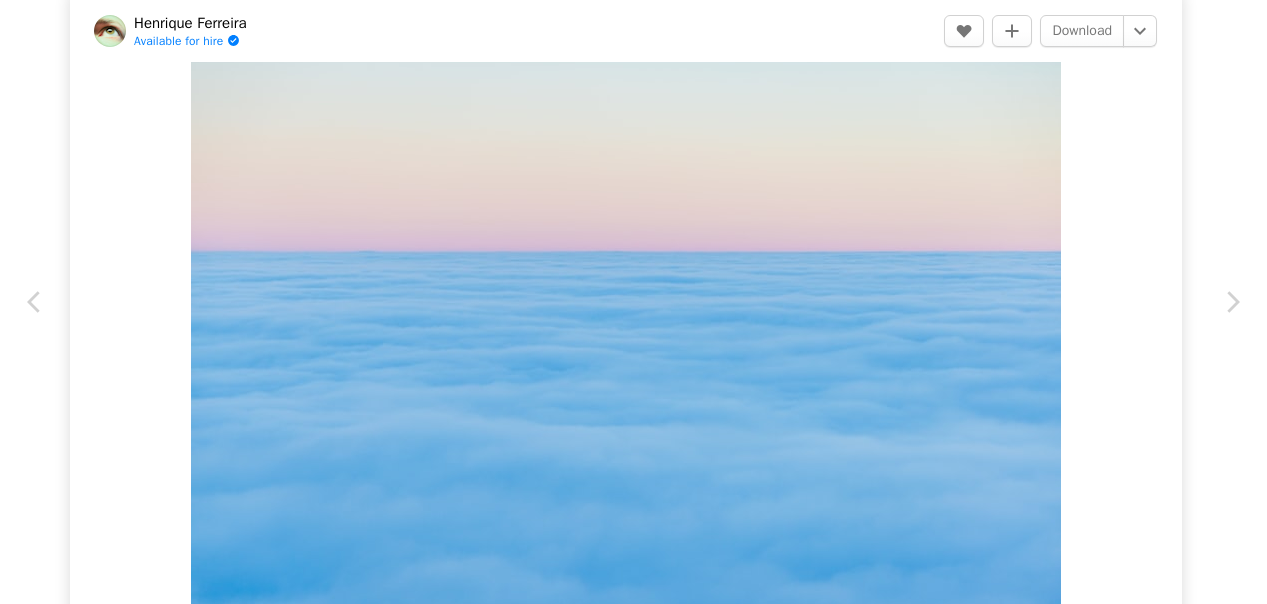 scroll, scrollTop: 0, scrollLeft: 0, axis: both 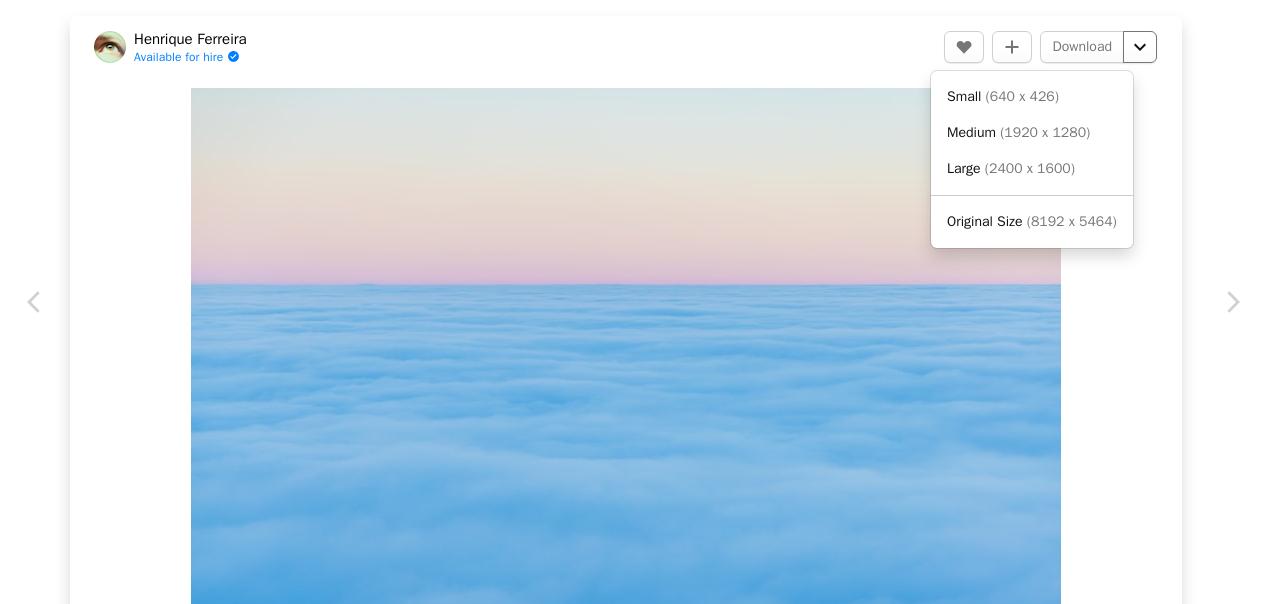 click on "Chevron down" 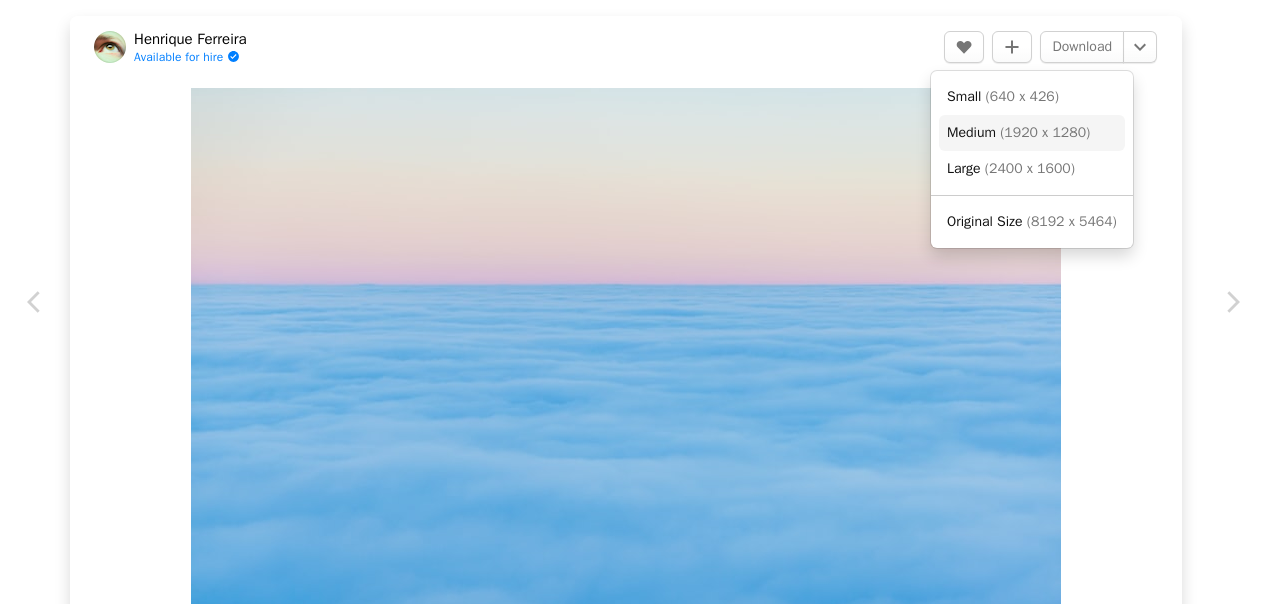 click on "( 1920 x 1280 )" at bounding box center [1045, 132] 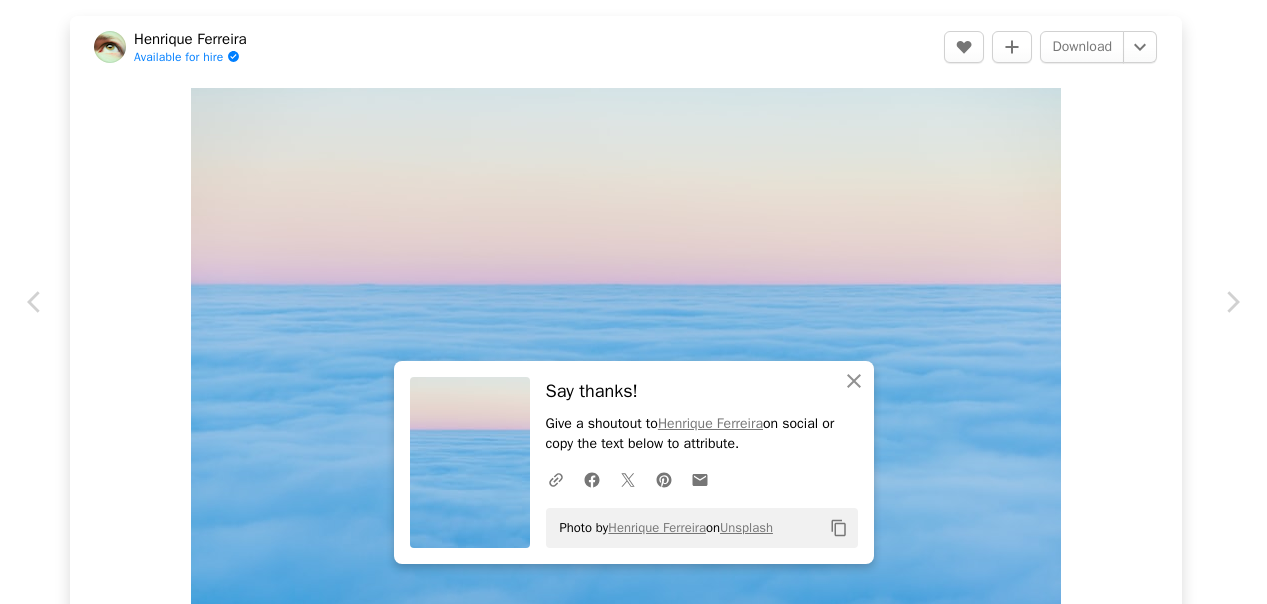 click on "[FIRST] [LAST] Available for hire A checkmark inside of a circle A heart A plus sign Download Chevron down" at bounding box center (626, 47) 